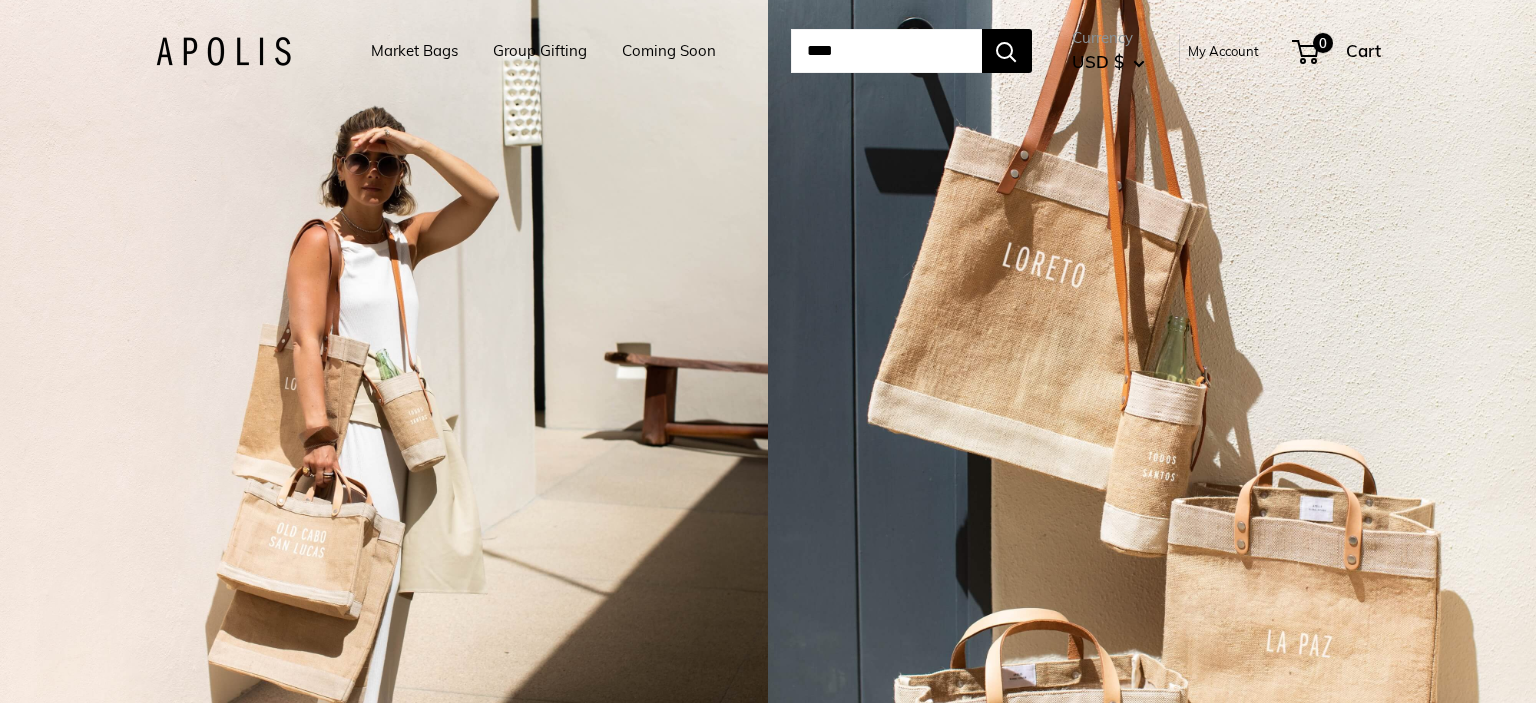 click on "Market Bags Group Gifting Coming Soon
Need help?
Text Us:  20919
hello@apolisglobal.com
Follow Us
Facebook
Twitter
Instagram
Pinterest
YouTube
Vimeo
Tumblr
Market Bags Group Gifting Coming Soon
****" at bounding box center [768, 51] 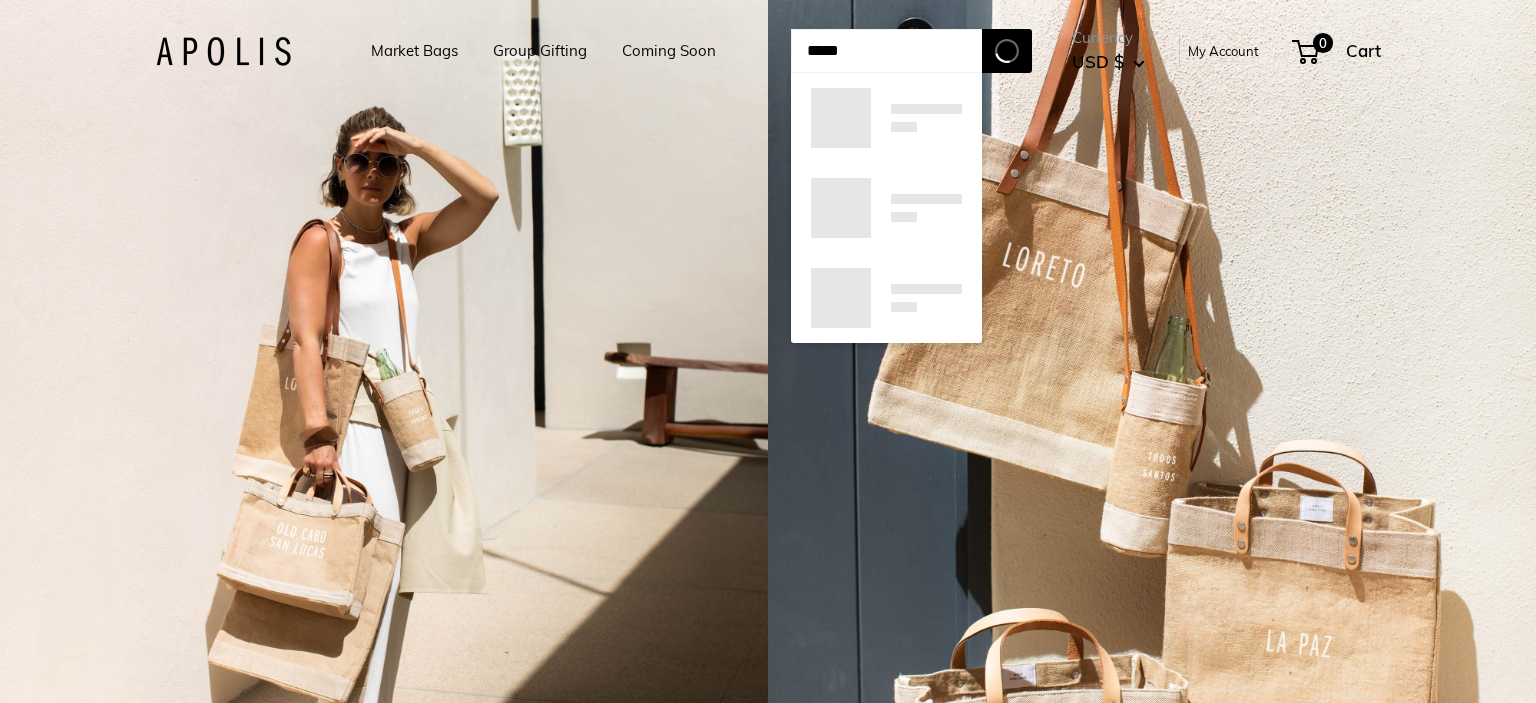 scroll, scrollTop: 0, scrollLeft: 0, axis: both 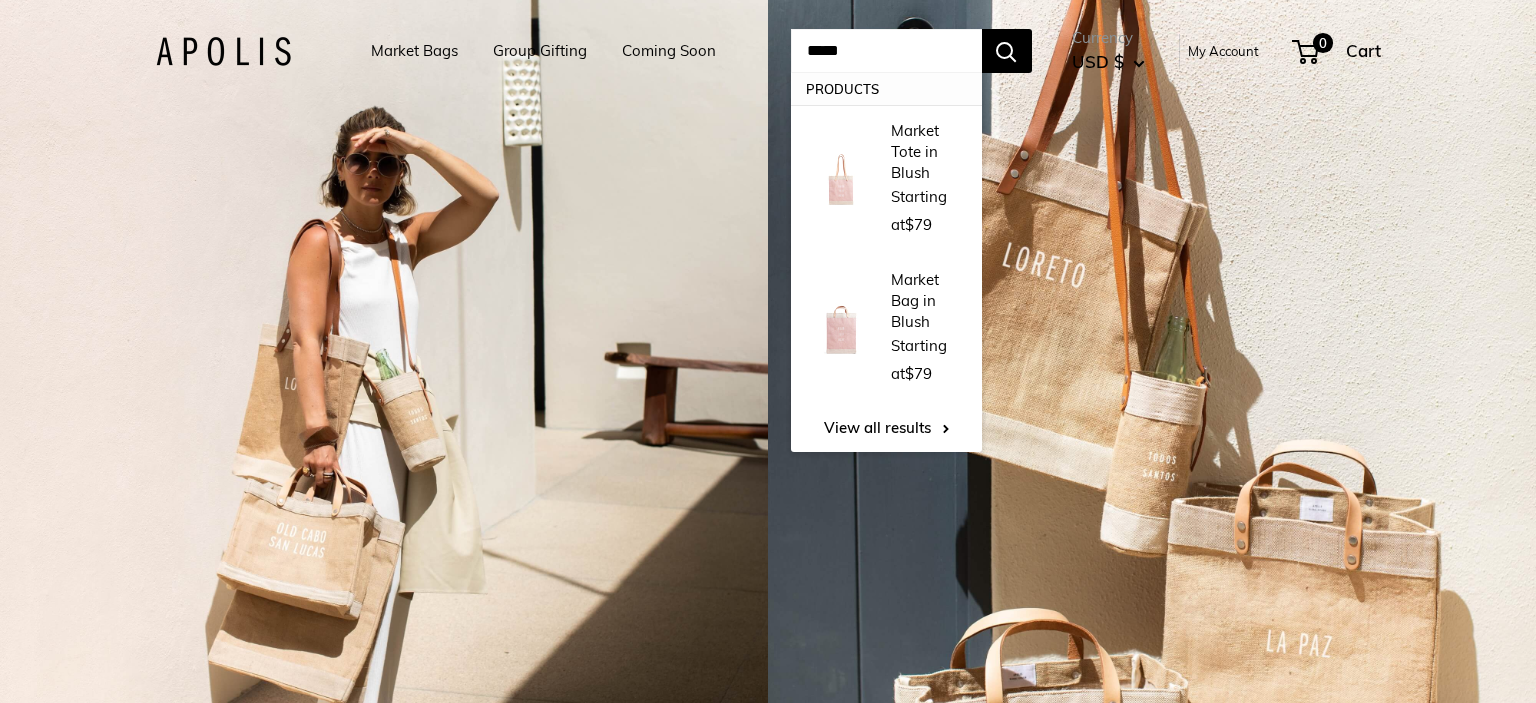type on "****" 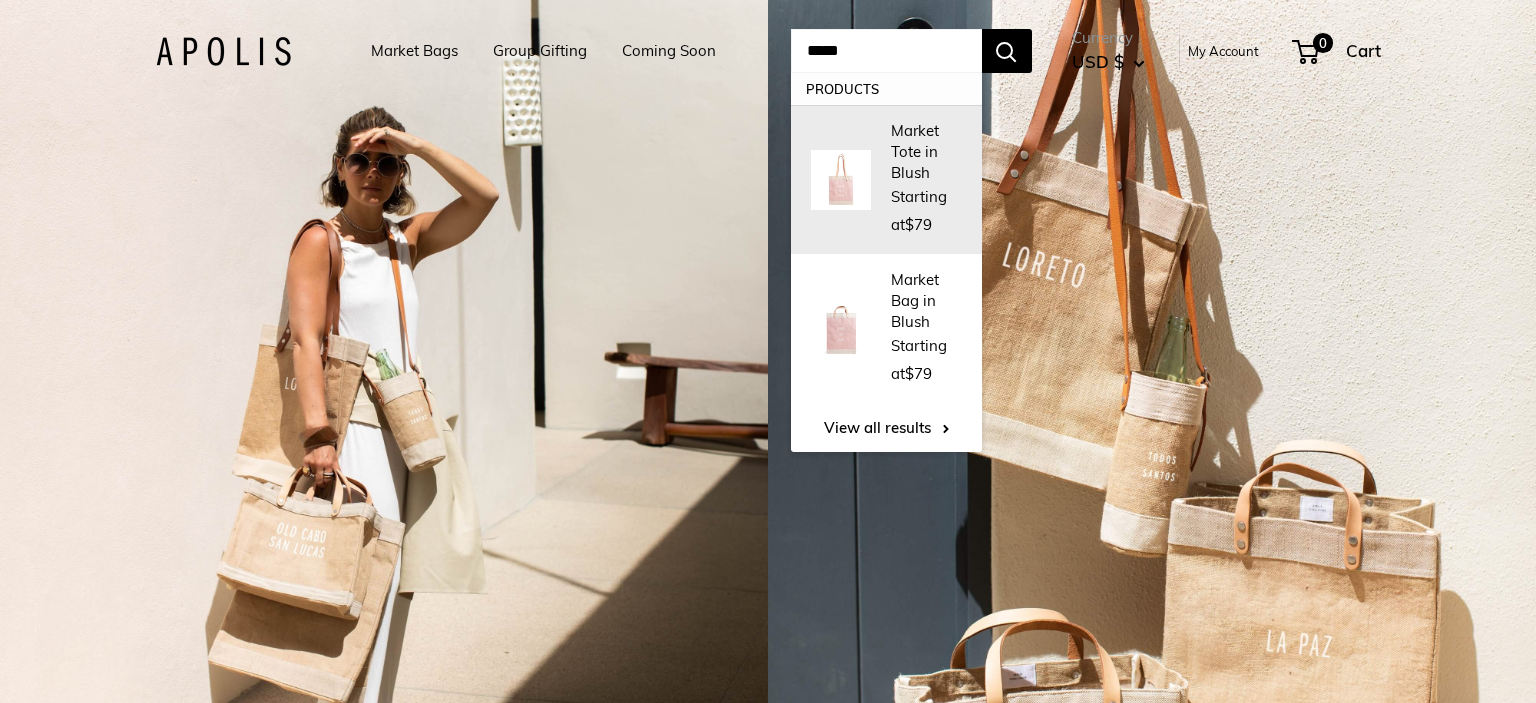 click on "Market Tote in Blush" at bounding box center (926, 151) 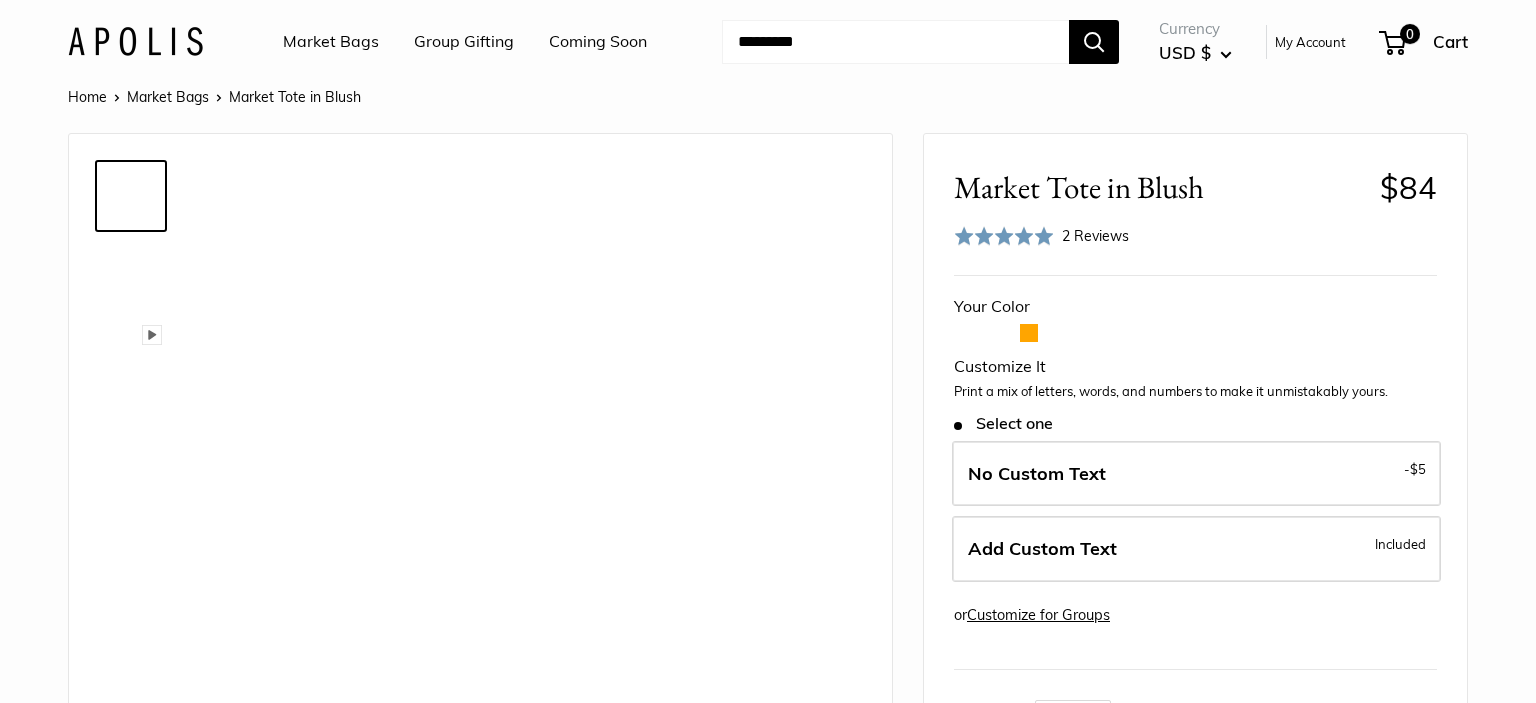scroll, scrollTop: 0, scrollLeft: 0, axis: both 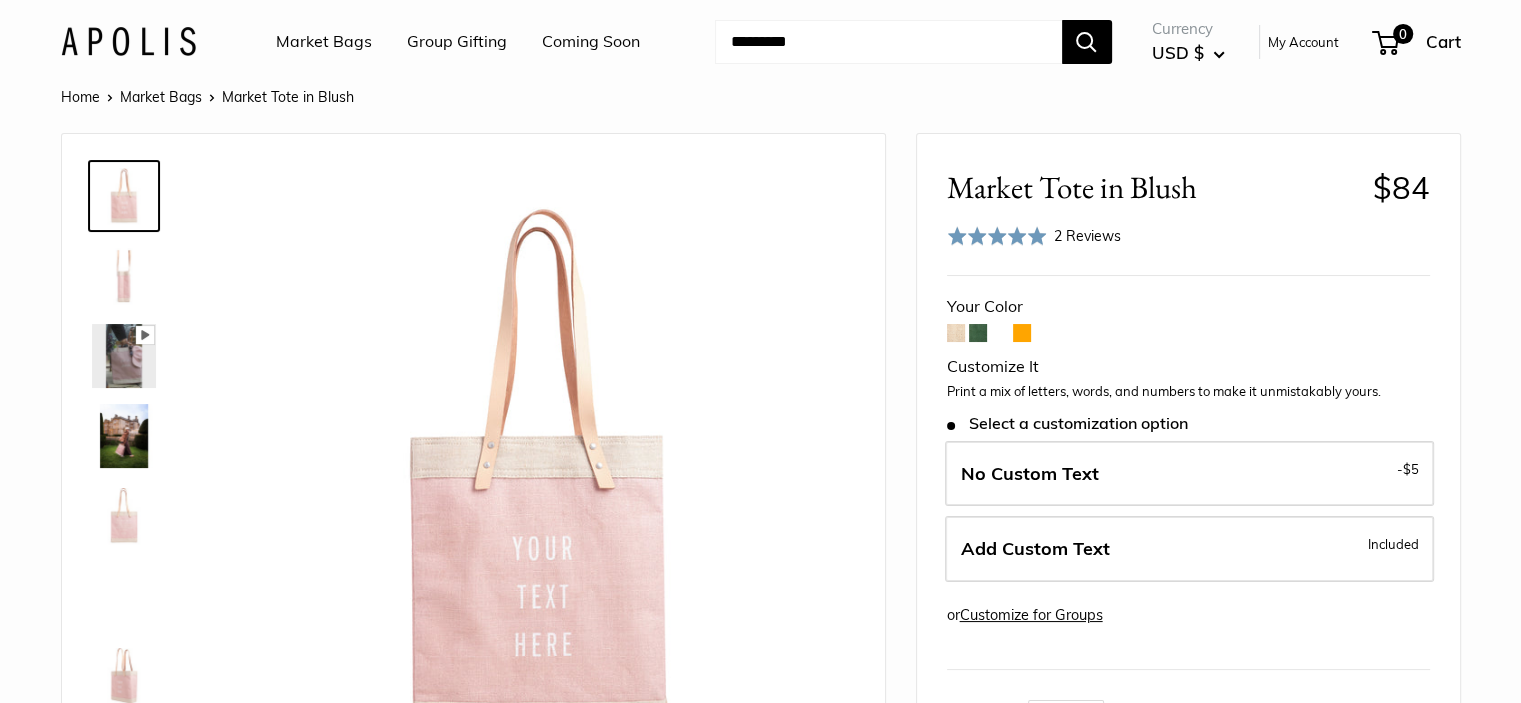 click on "Add Custom Text
Included" at bounding box center [1189, 549] 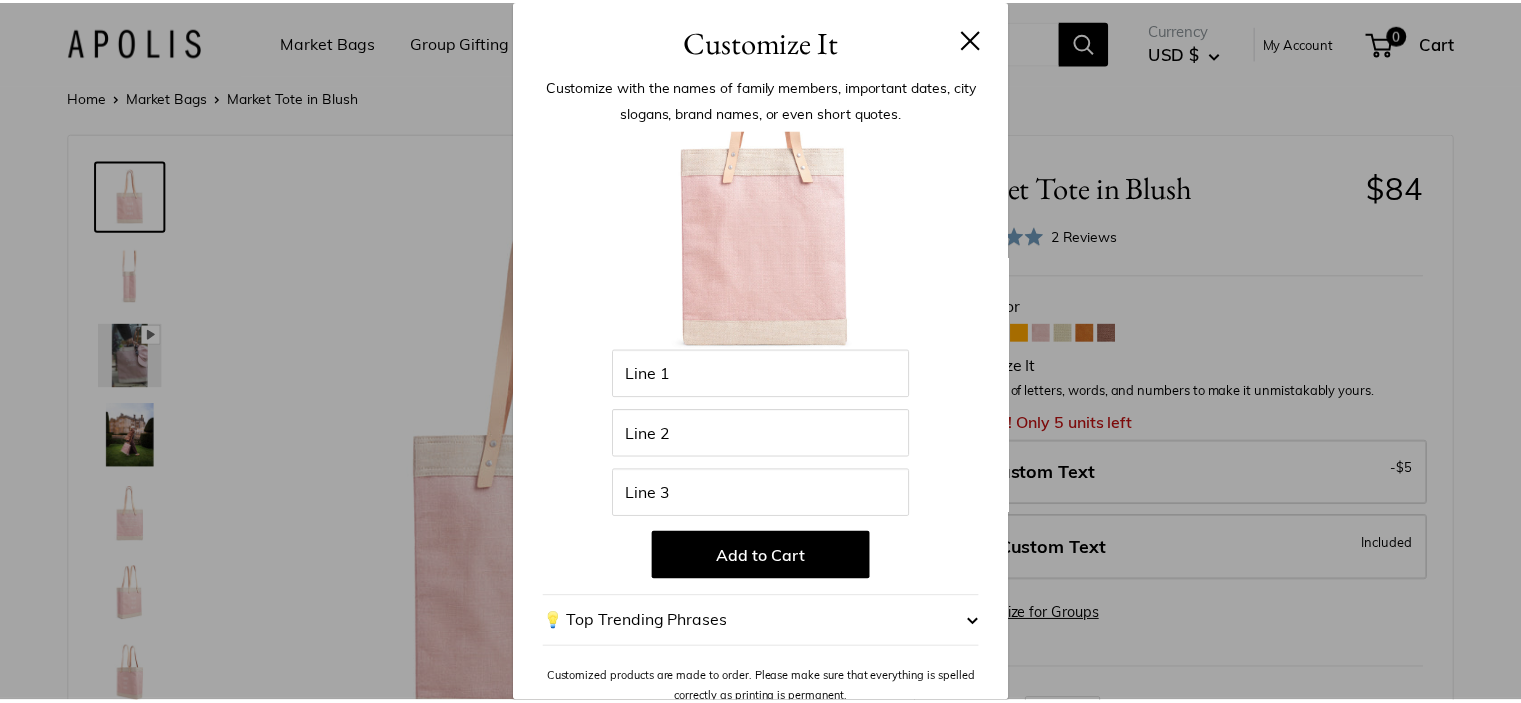 scroll, scrollTop: 0, scrollLeft: 0, axis: both 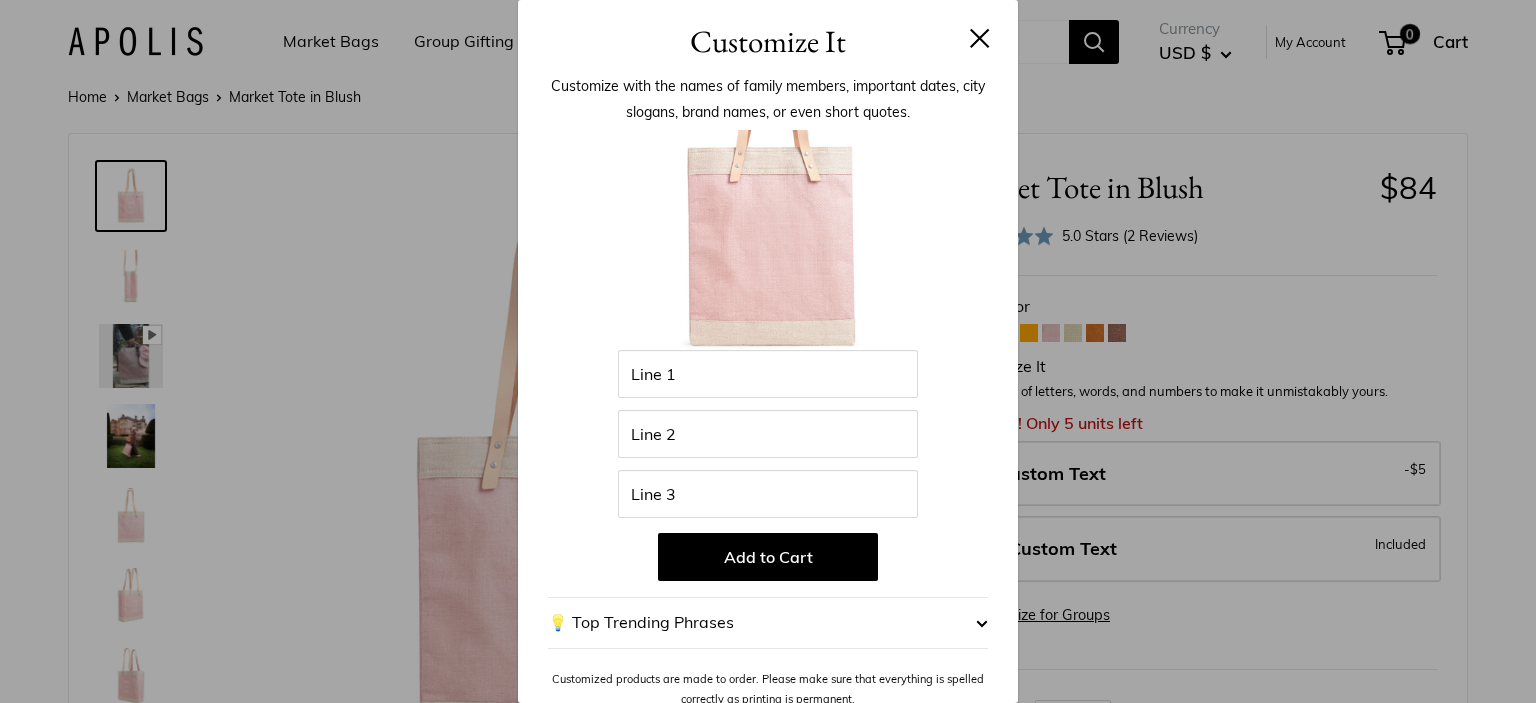 click on "Add to Cart" at bounding box center [768, 557] 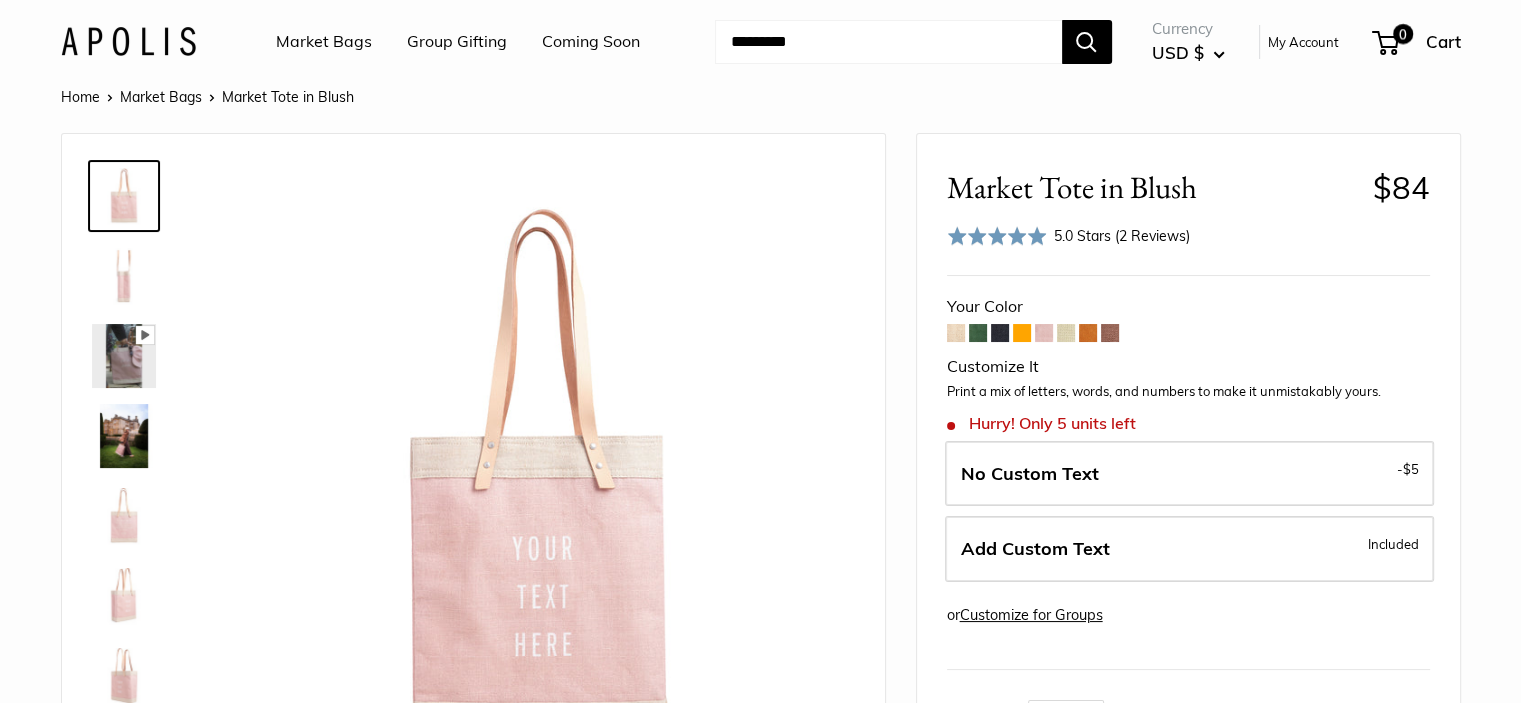 click on "Add Custom Text
Included" at bounding box center [1189, 549] 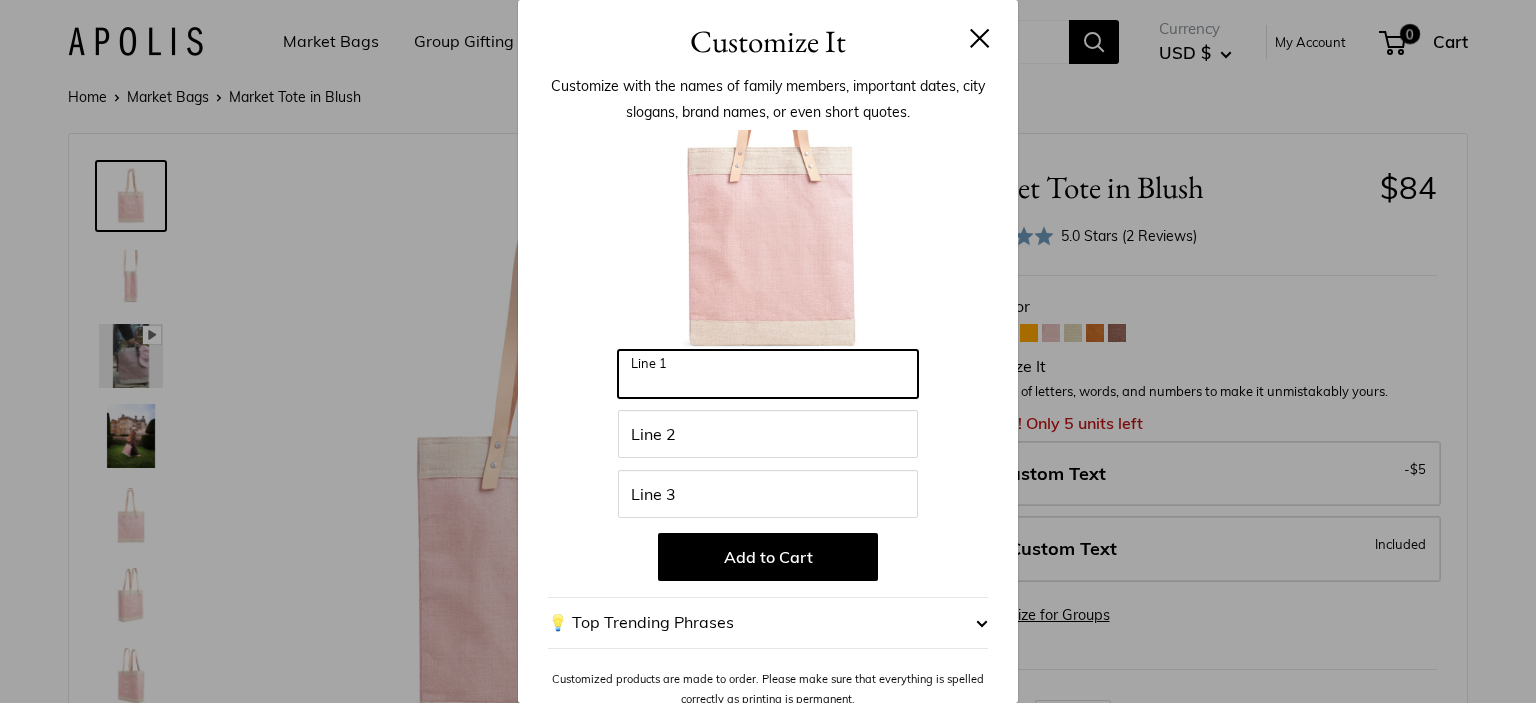 click on "Line 1" at bounding box center (768, 374) 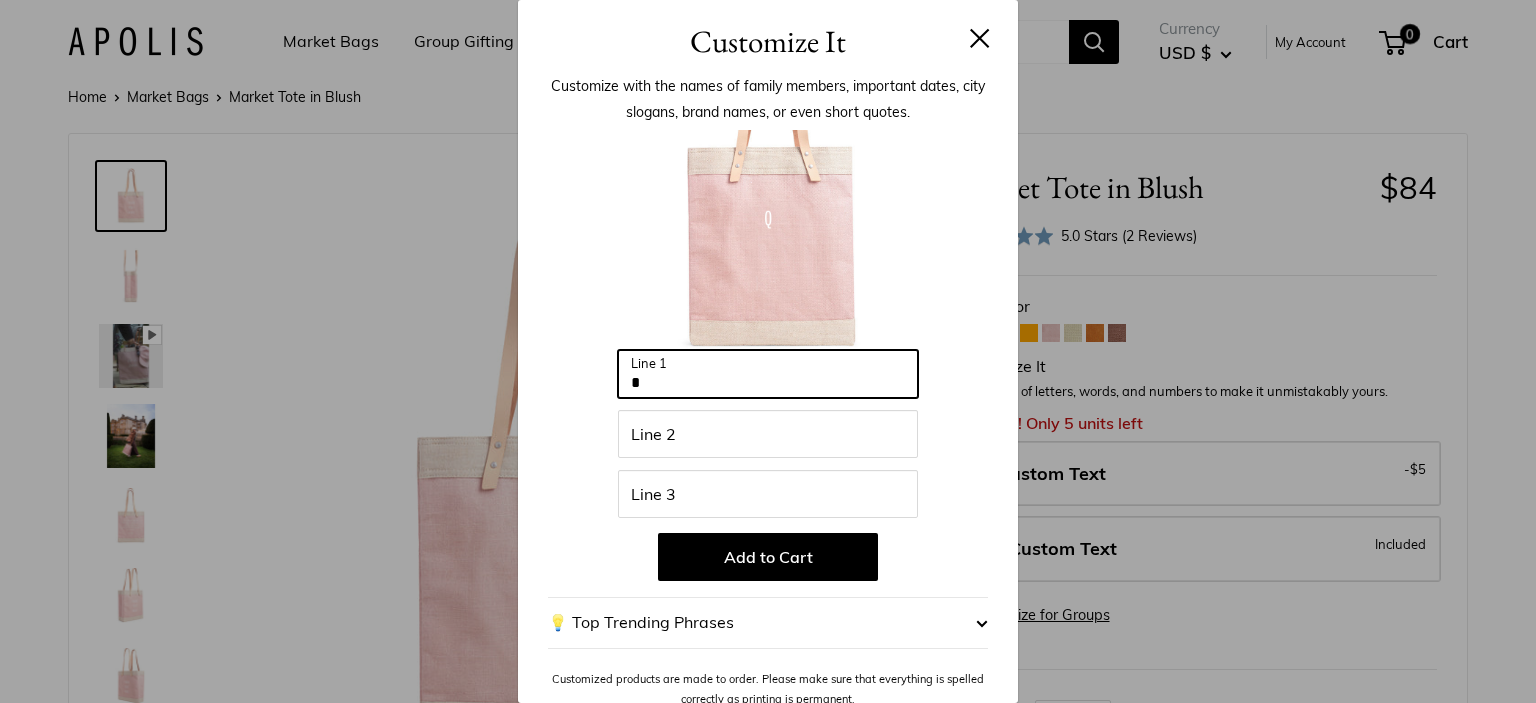 type on "*" 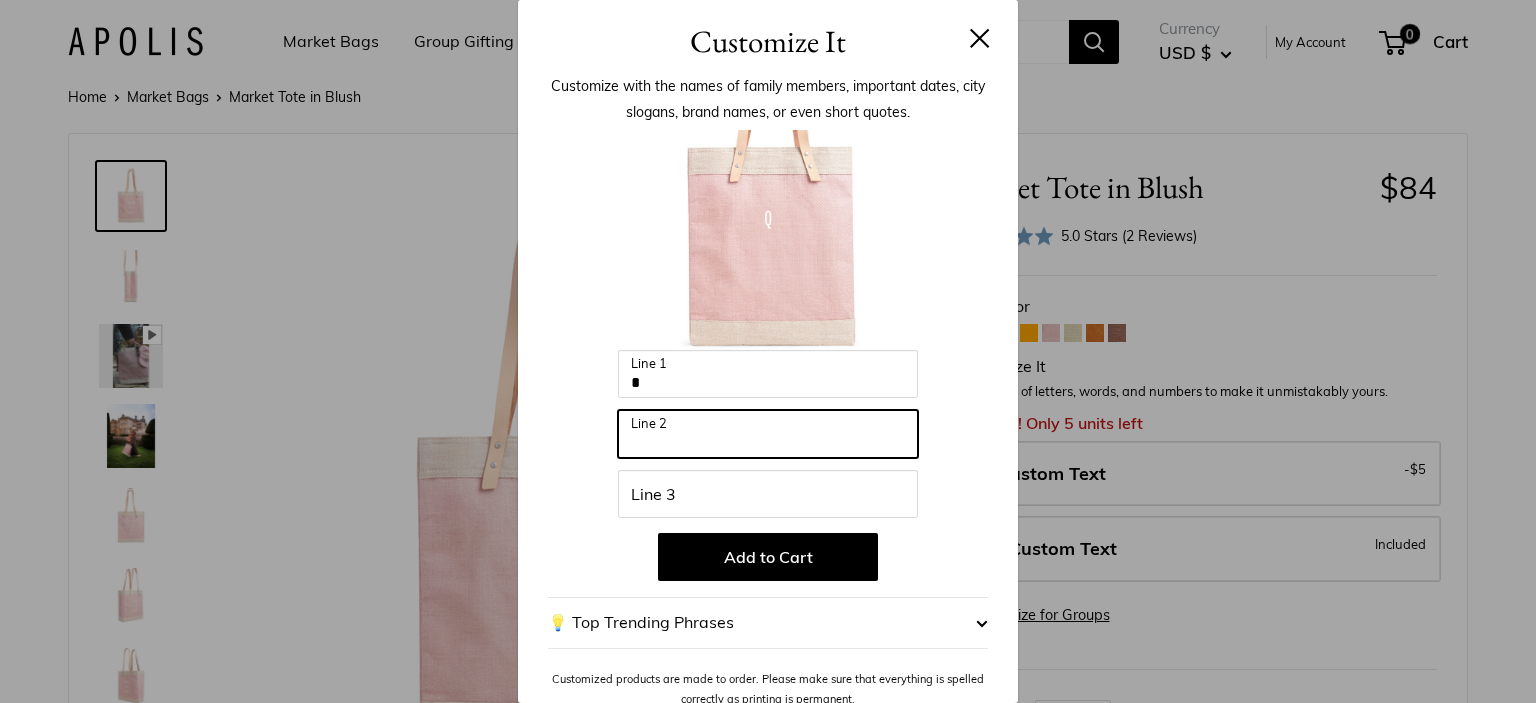 click on "Line 2" at bounding box center (768, 434) 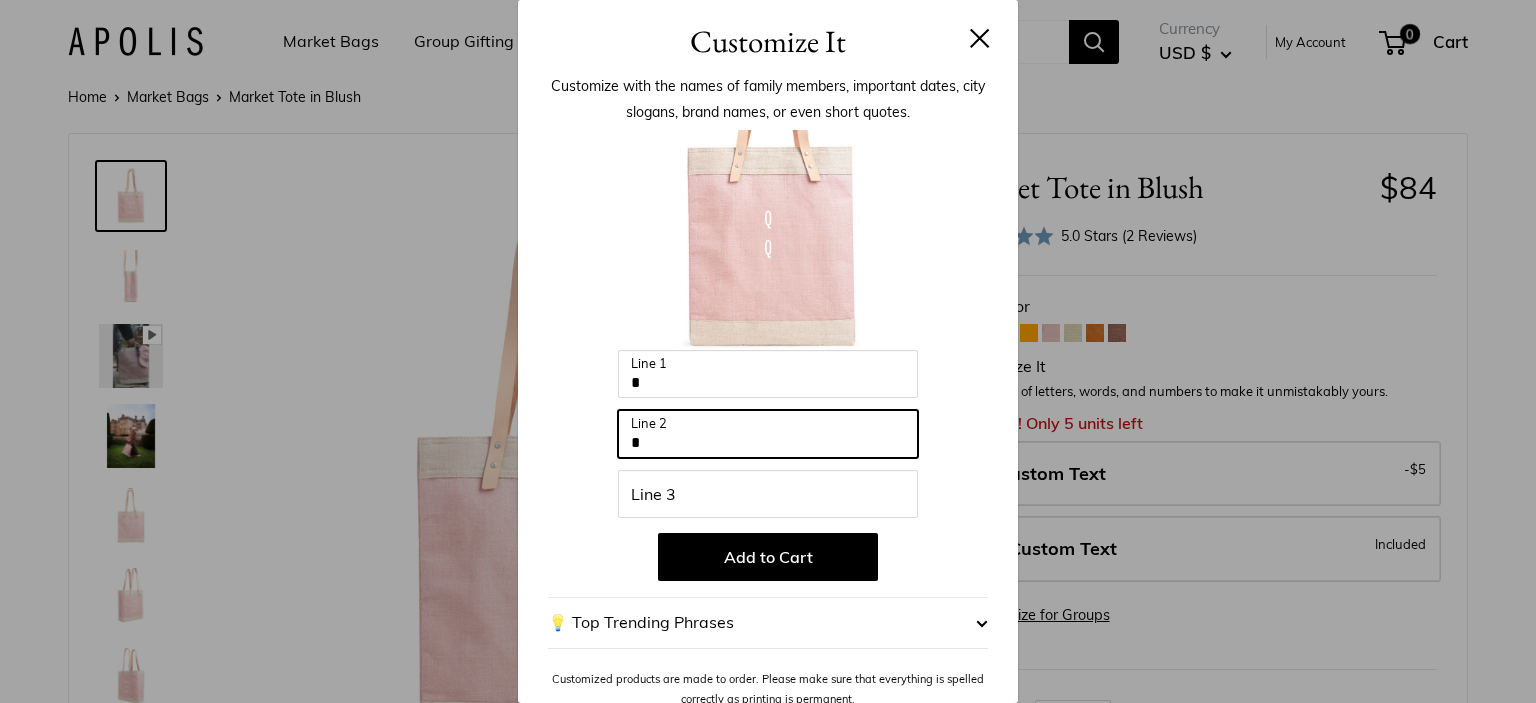 type on "*" 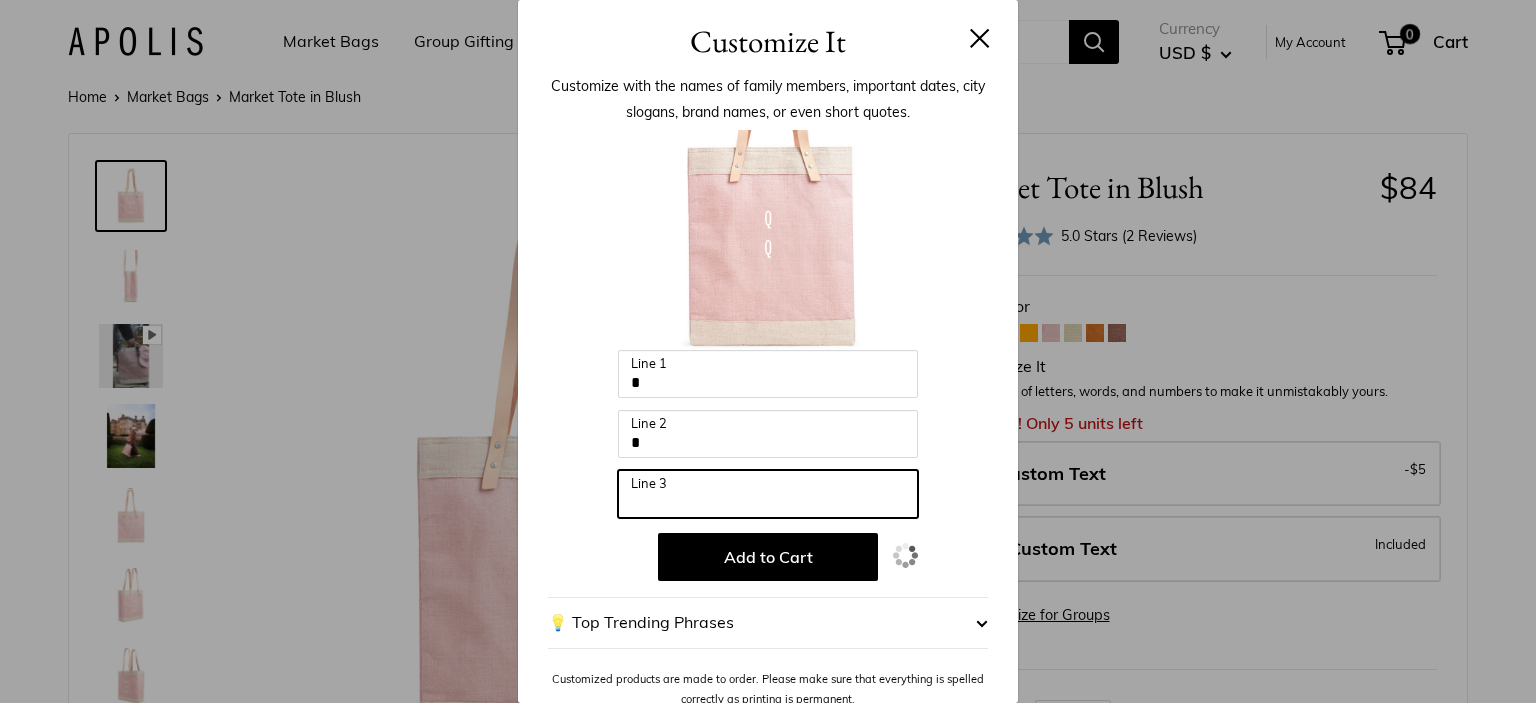 click on "Line 3" at bounding box center [768, 494] 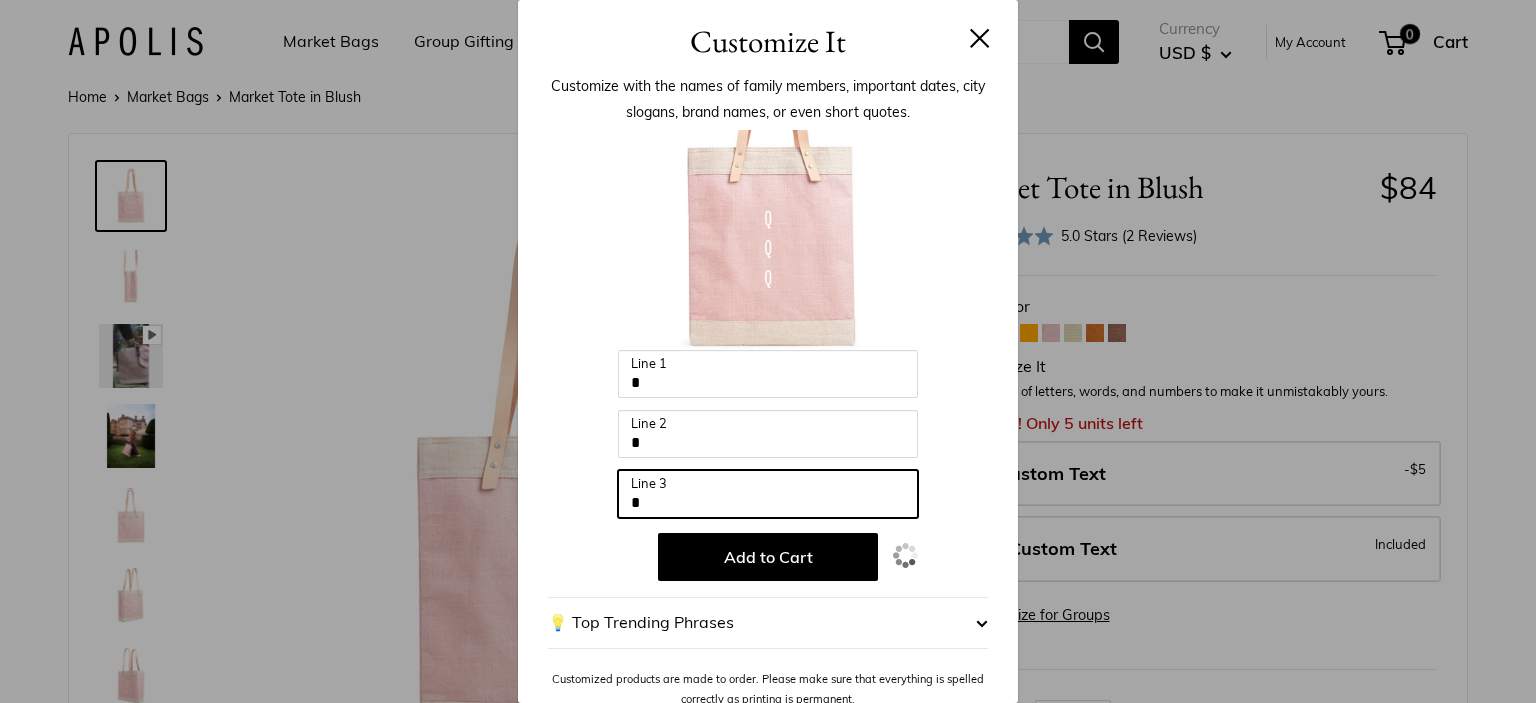type on "*" 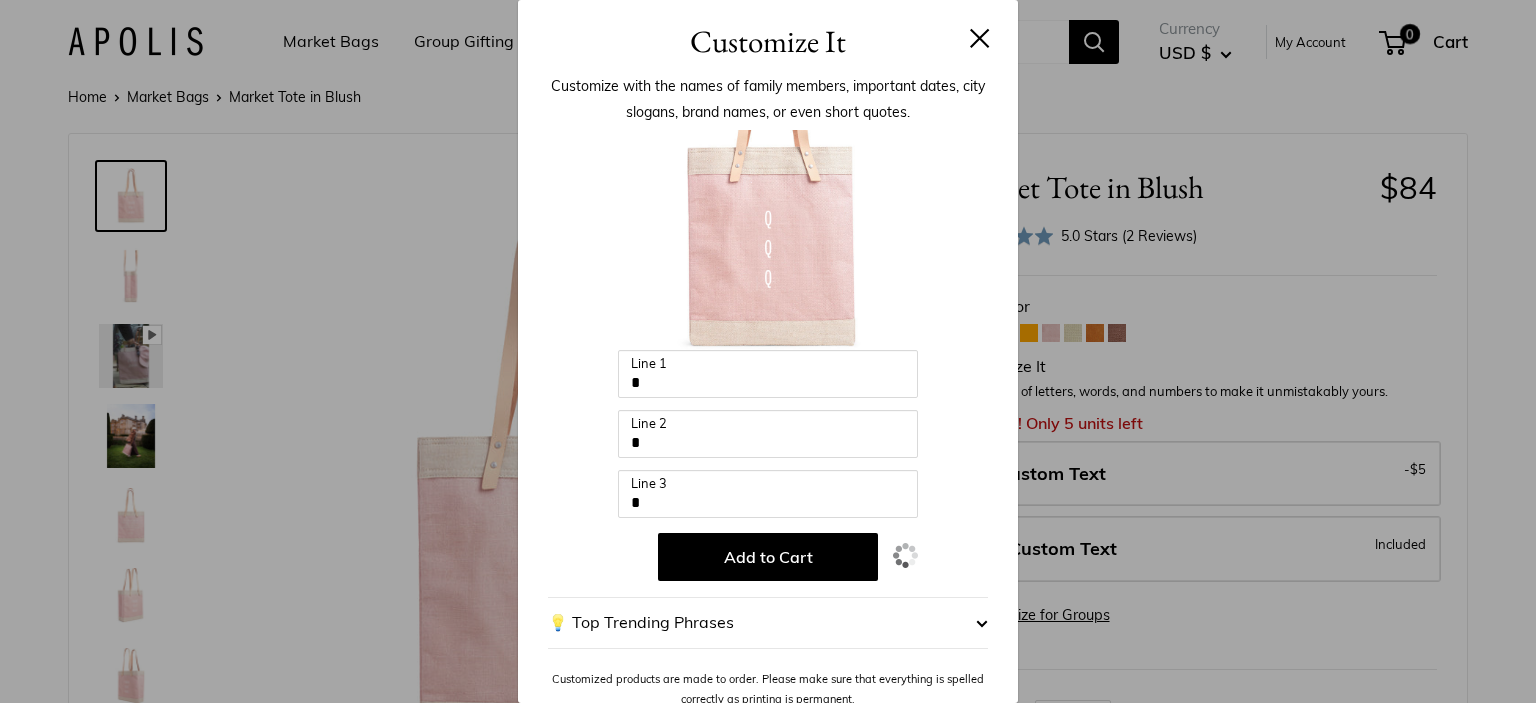 click on "Add to Cart" at bounding box center [768, 557] 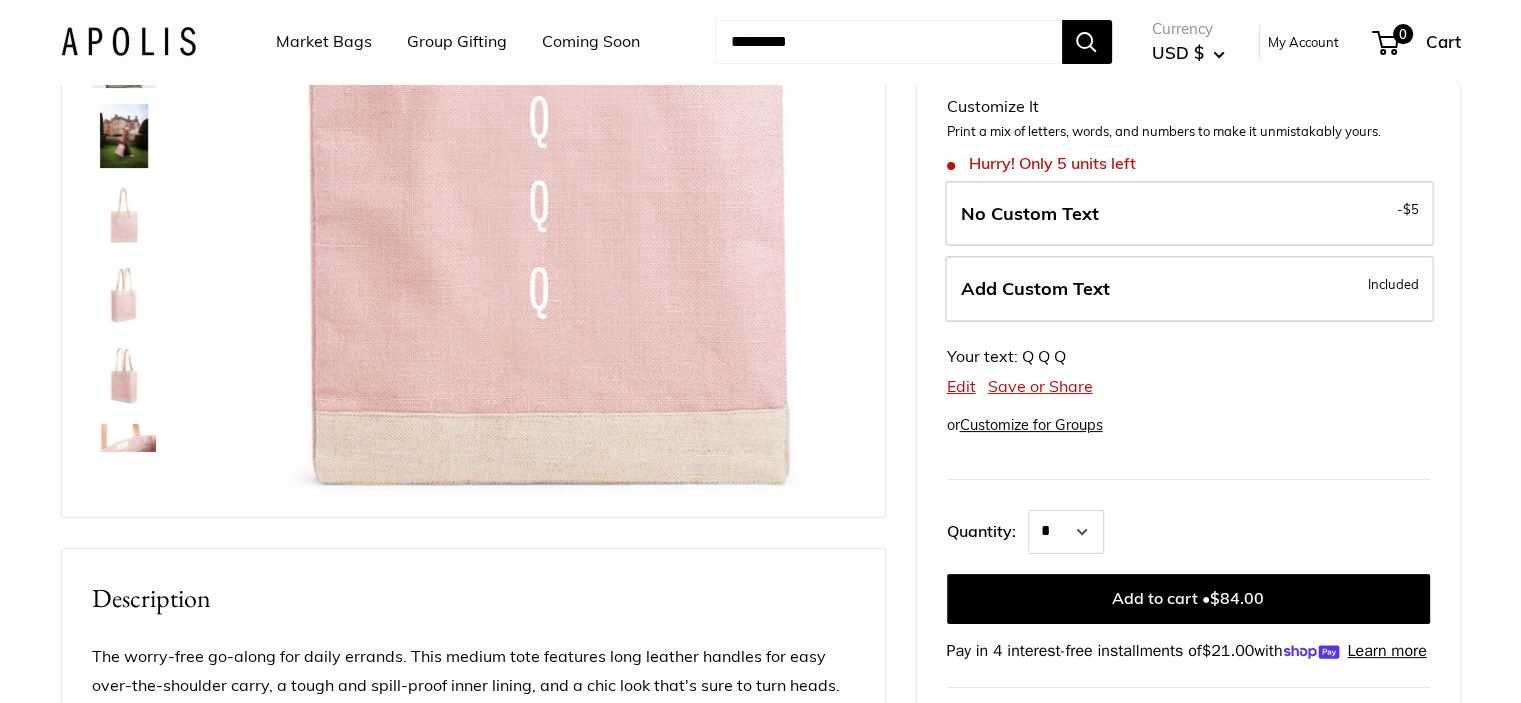 scroll, scrollTop: 0, scrollLeft: 0, axis: both 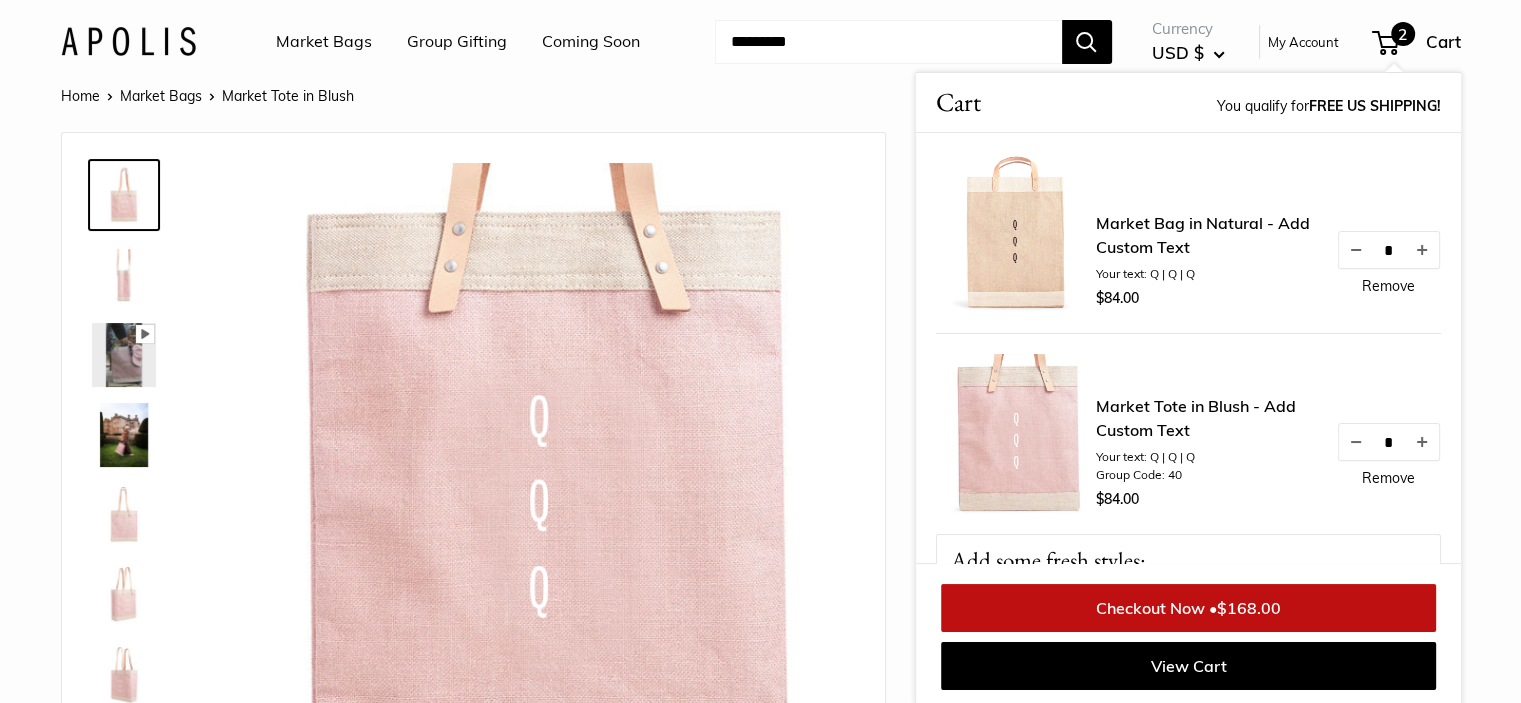click on "Remove" at bounding box center [1388, 478] 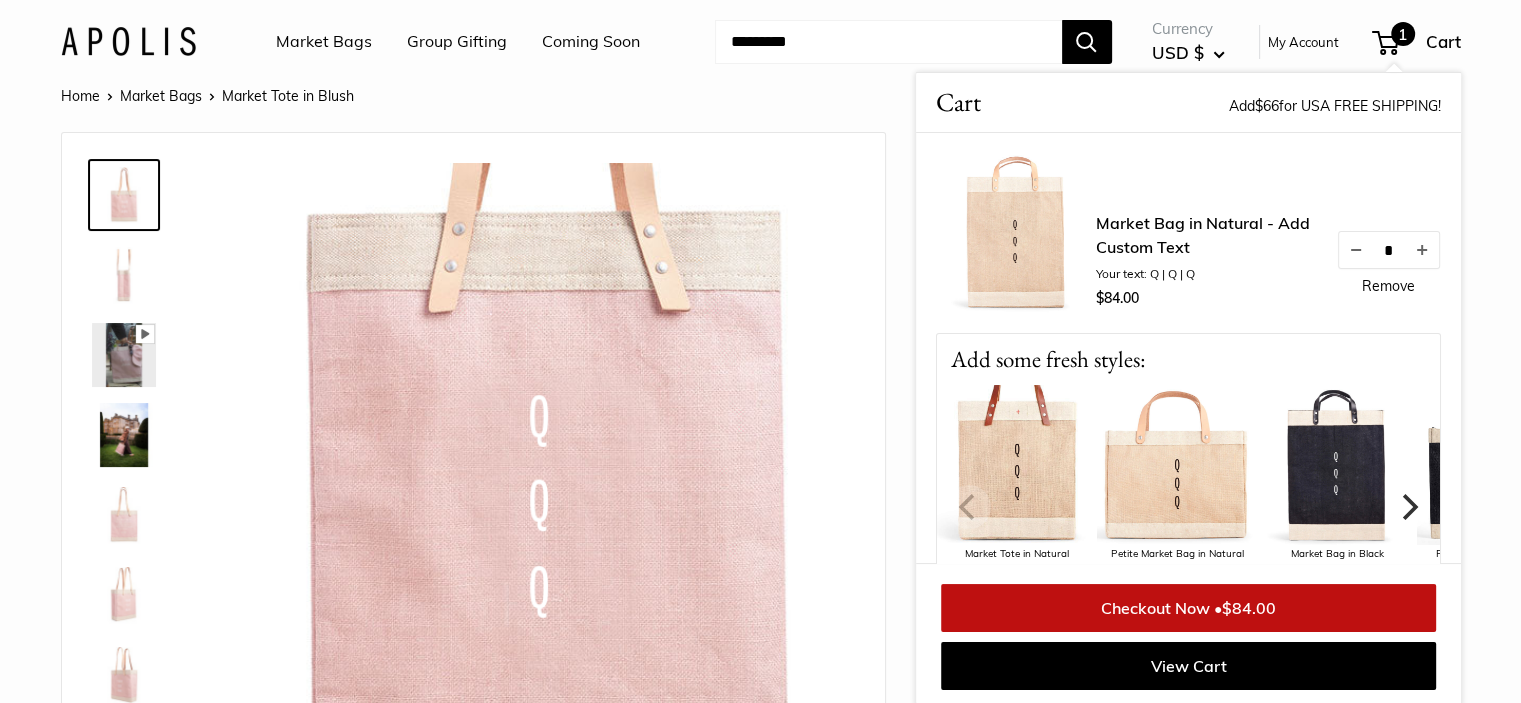 click on "Remove" at bounding box center [1388, 286] 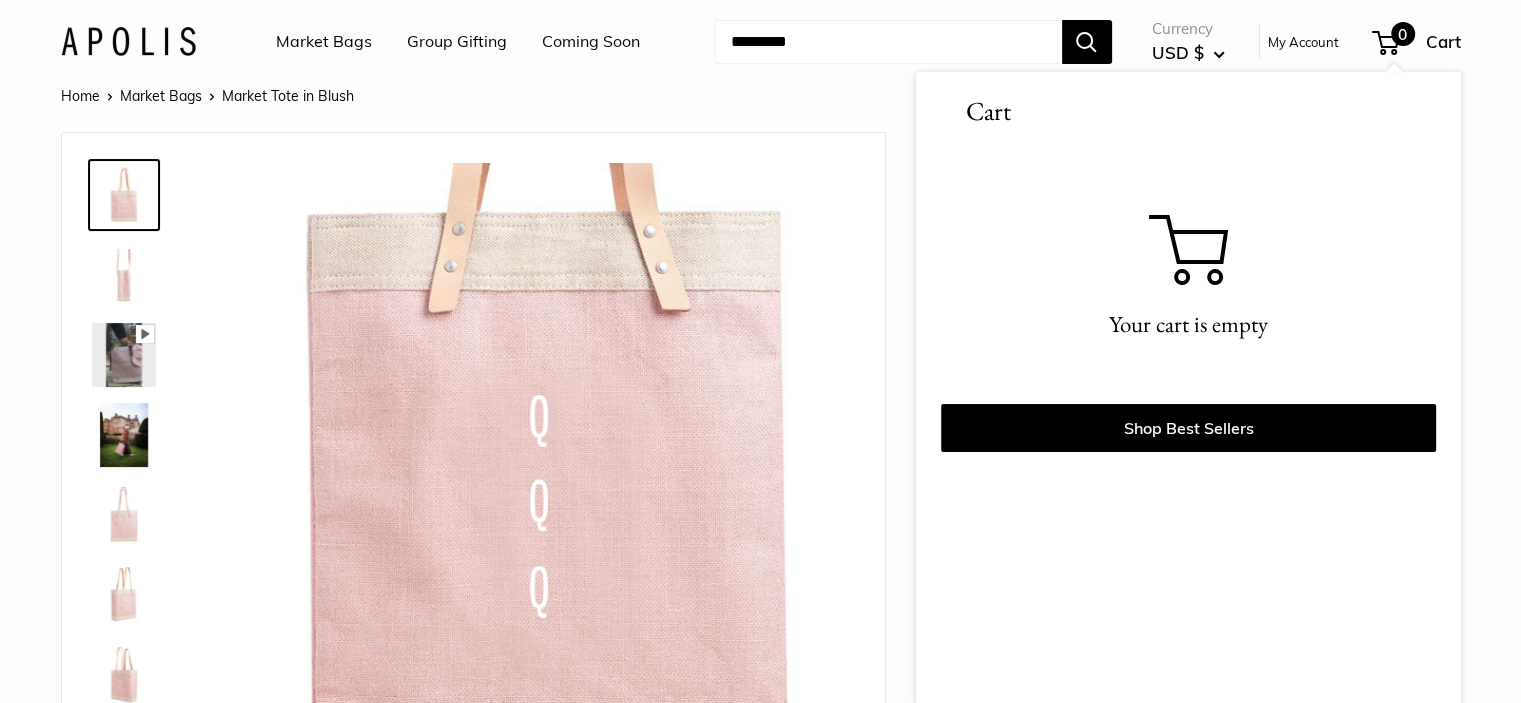click on "Home
Market Bags
Market Tote in Blush
Pause Play % buffered 00:00 Unmute Mute Exit fullscreen Enter fullscreen Play
Sometimes the details speak for themselves
Seal of authenticity printed on the backside of every bag." at bounding box center (761, 943) 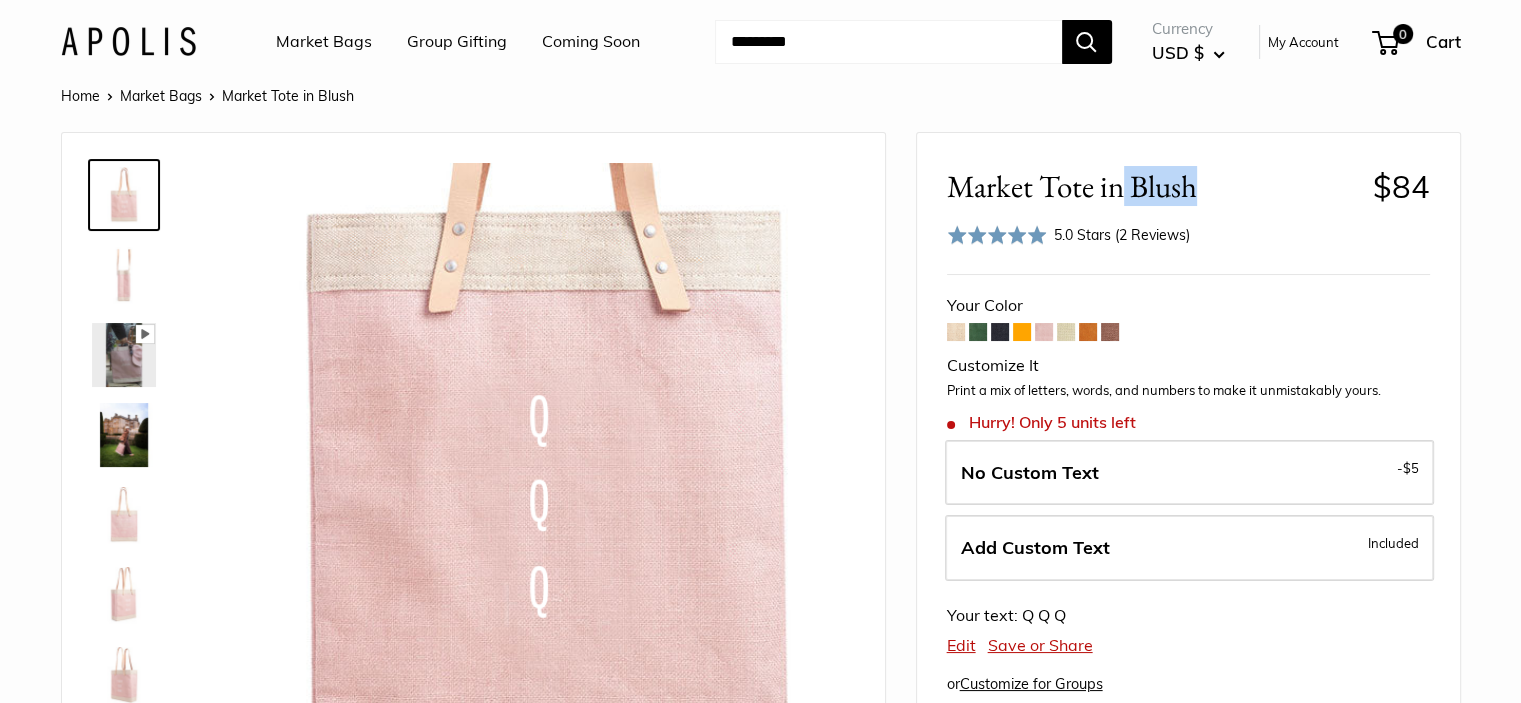 drag, startPoint x: 1126, startPoint y: 183, endPoint x: 1232, endPoint y: 180, distance: 106.04244 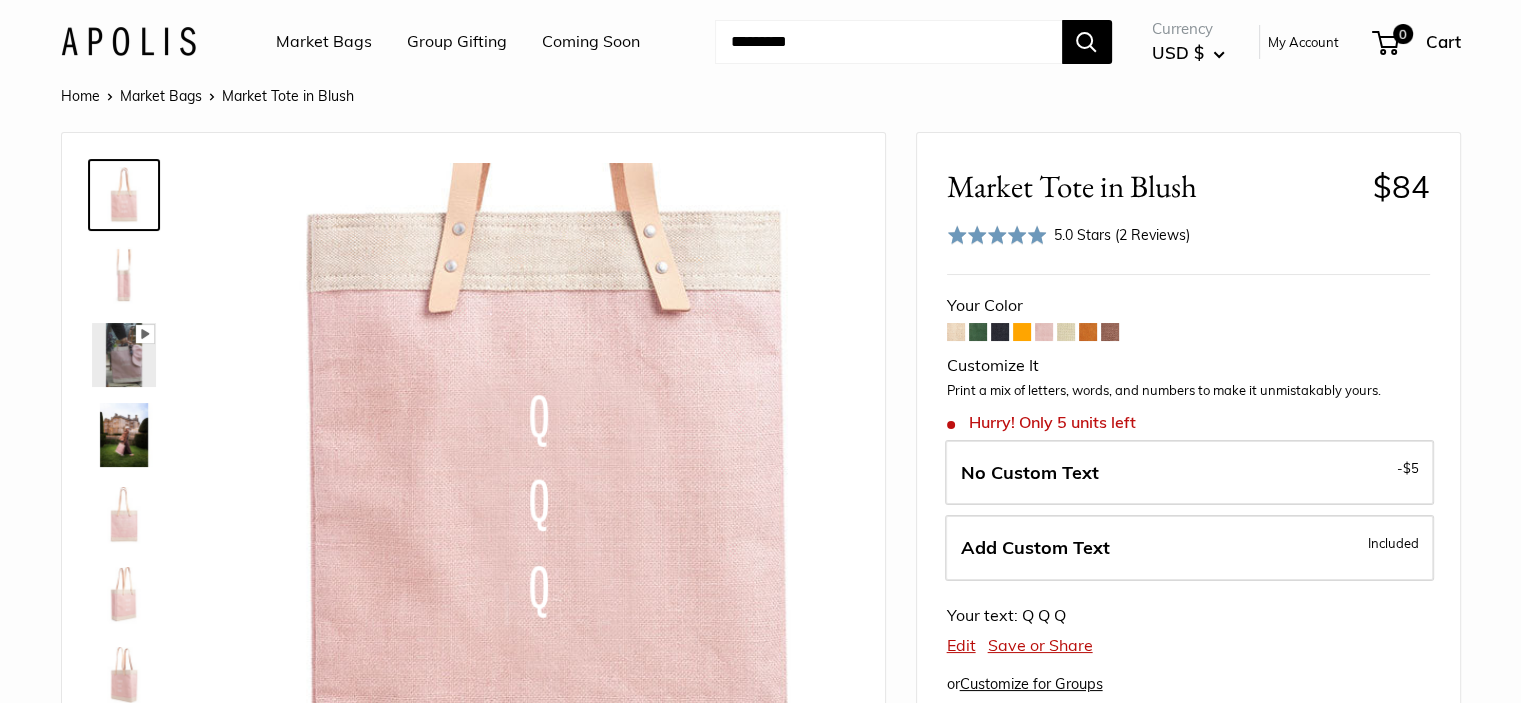 click at bounding box center [888, 42] 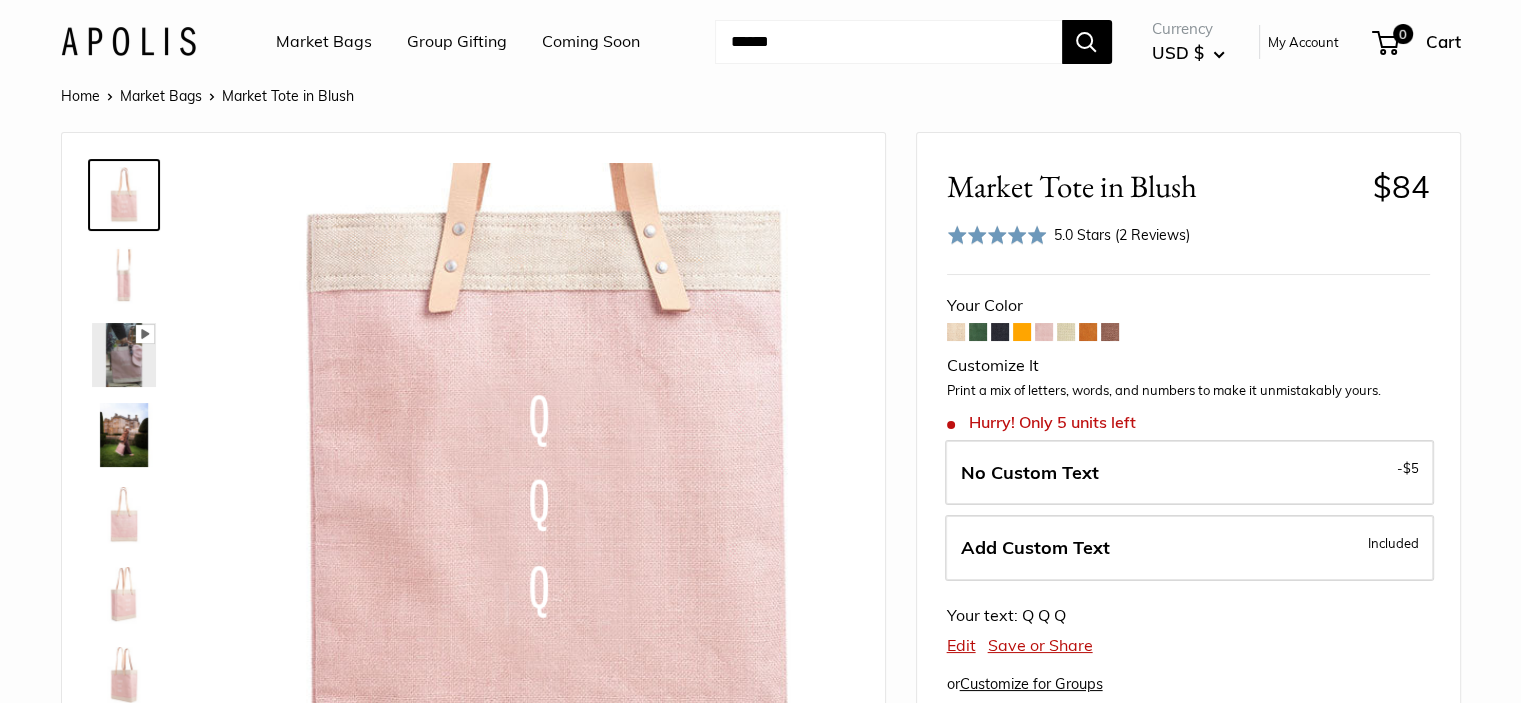 type on "*****" 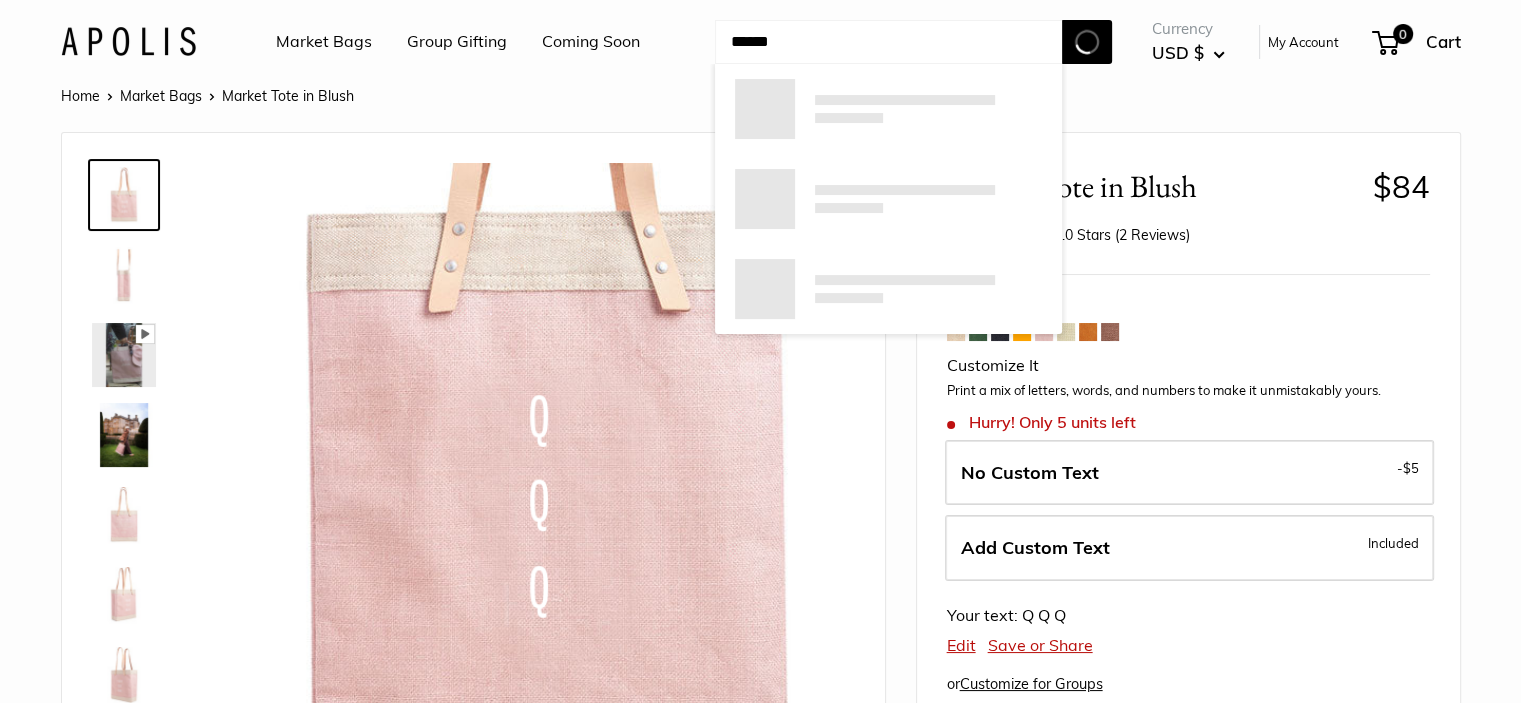 click at bounding box center [1087, 42] 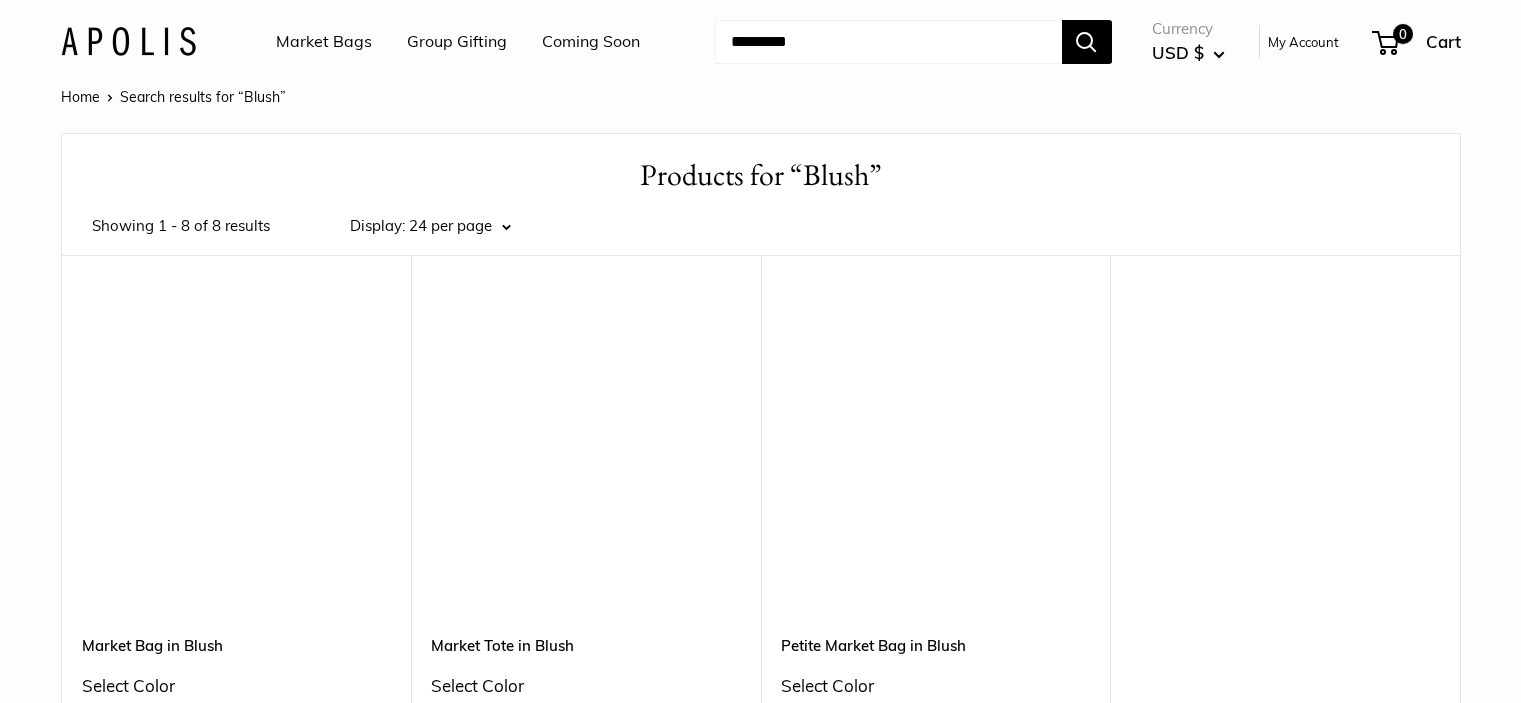 scroll, scrollTop: 0, scrollLeft: 0, axis: both 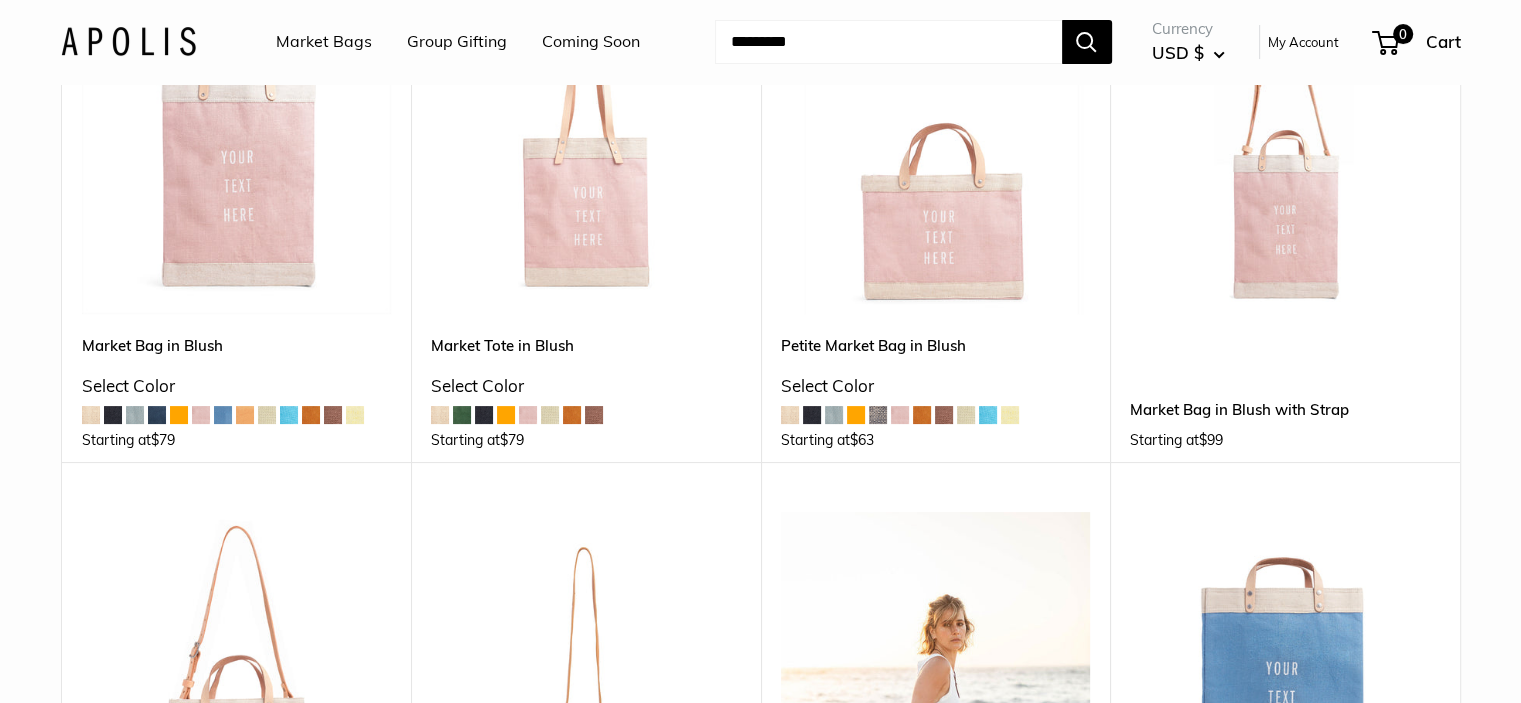 click at bounding box center [936, 160] 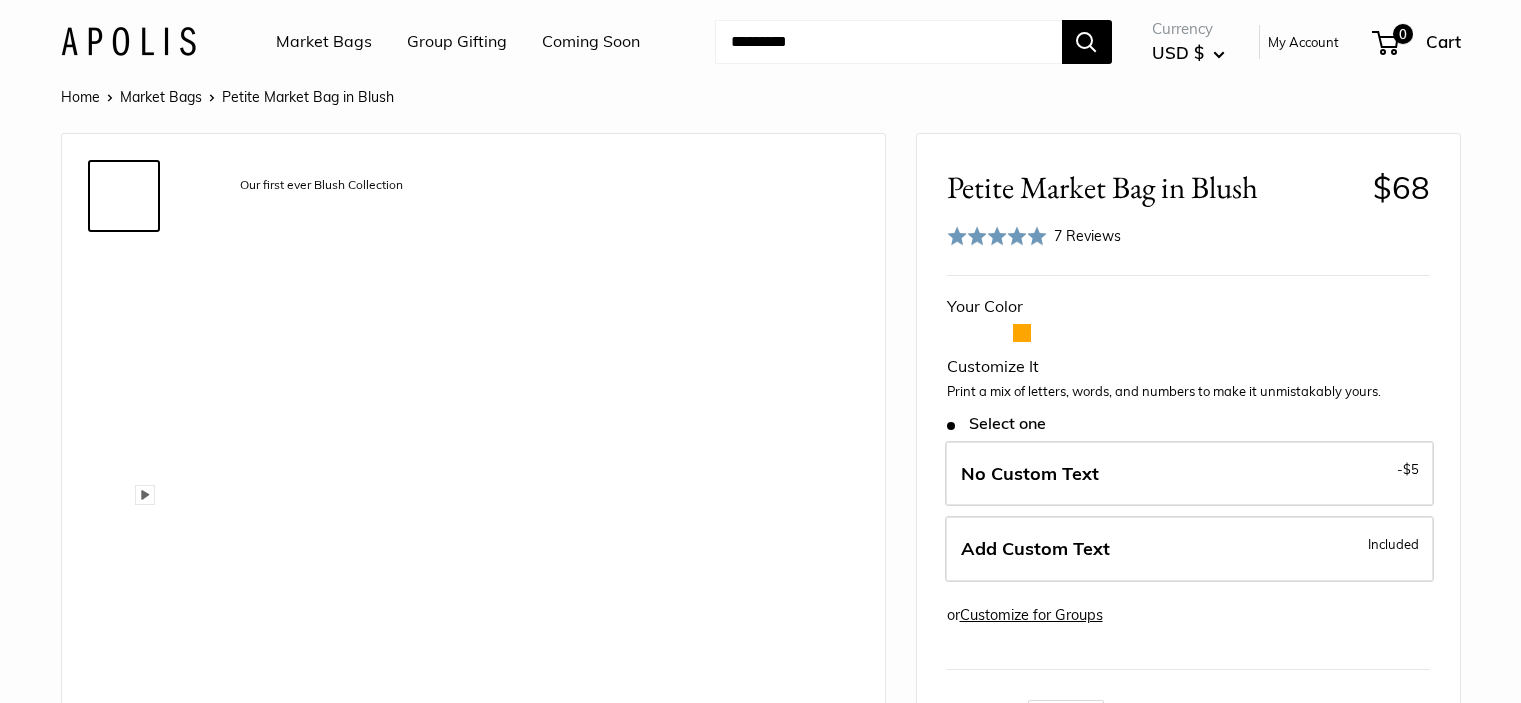 click on "Your Color
Customize It
-" at bounding box center [1188, 572] 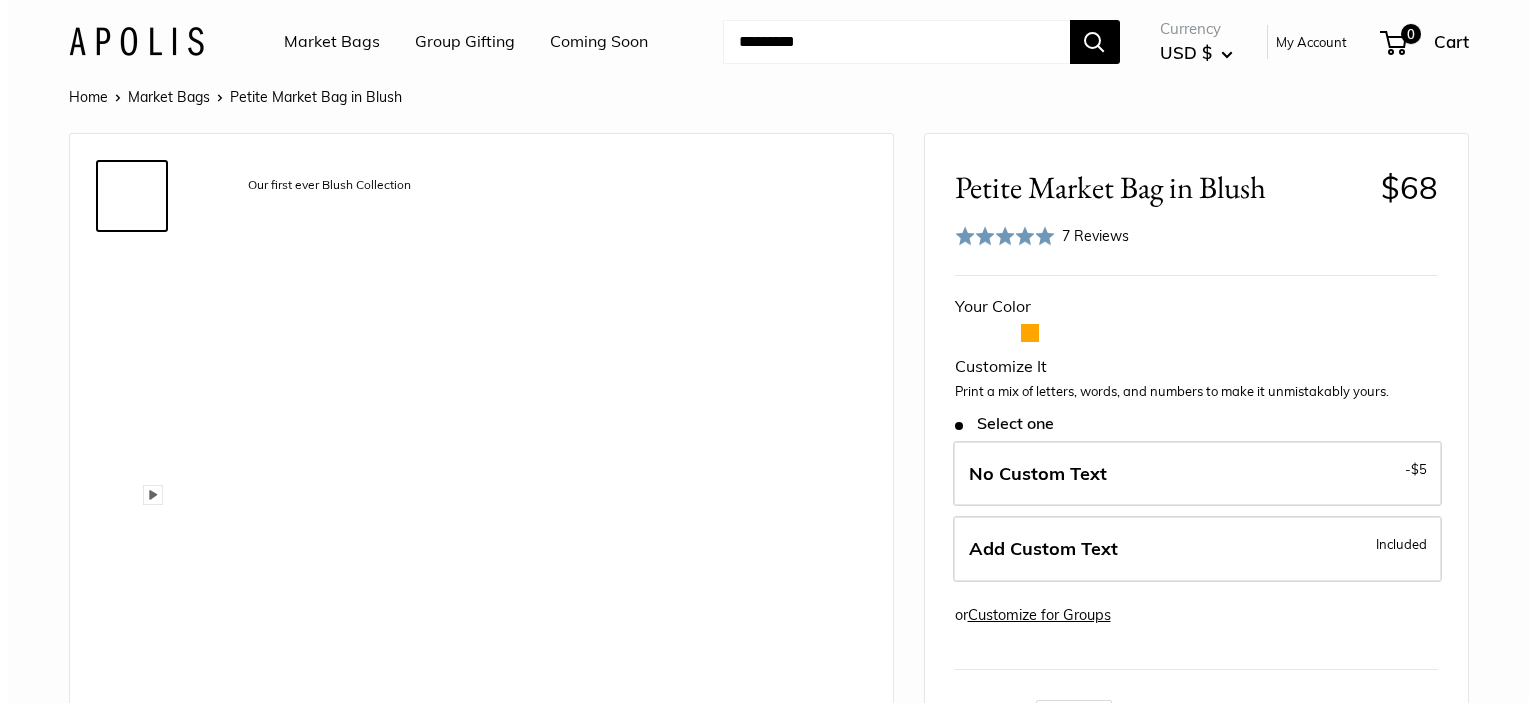 scroll, scrollTop: 100, scrollLeft: 0, axis: vertical 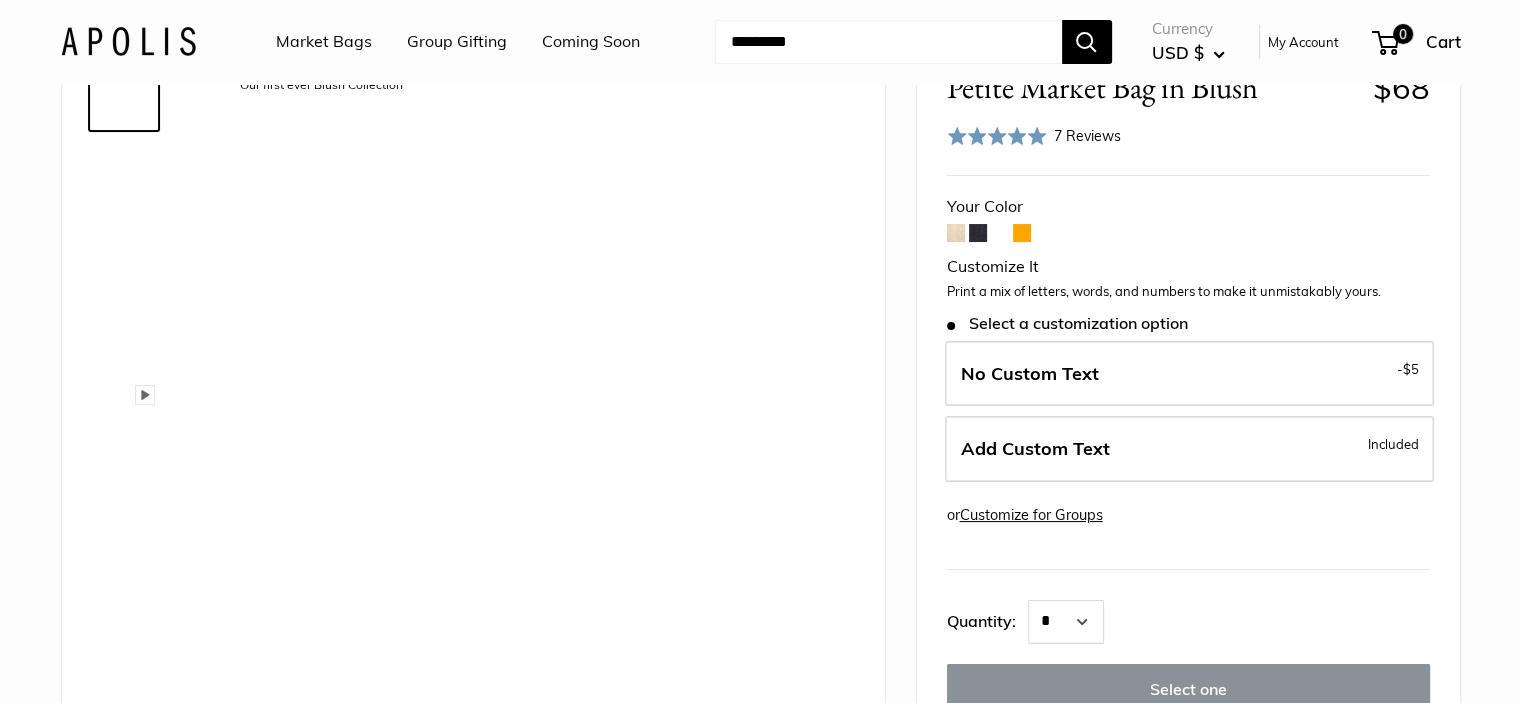 click on "Add Custom Text
Included" at bounding box center (1189, 449) 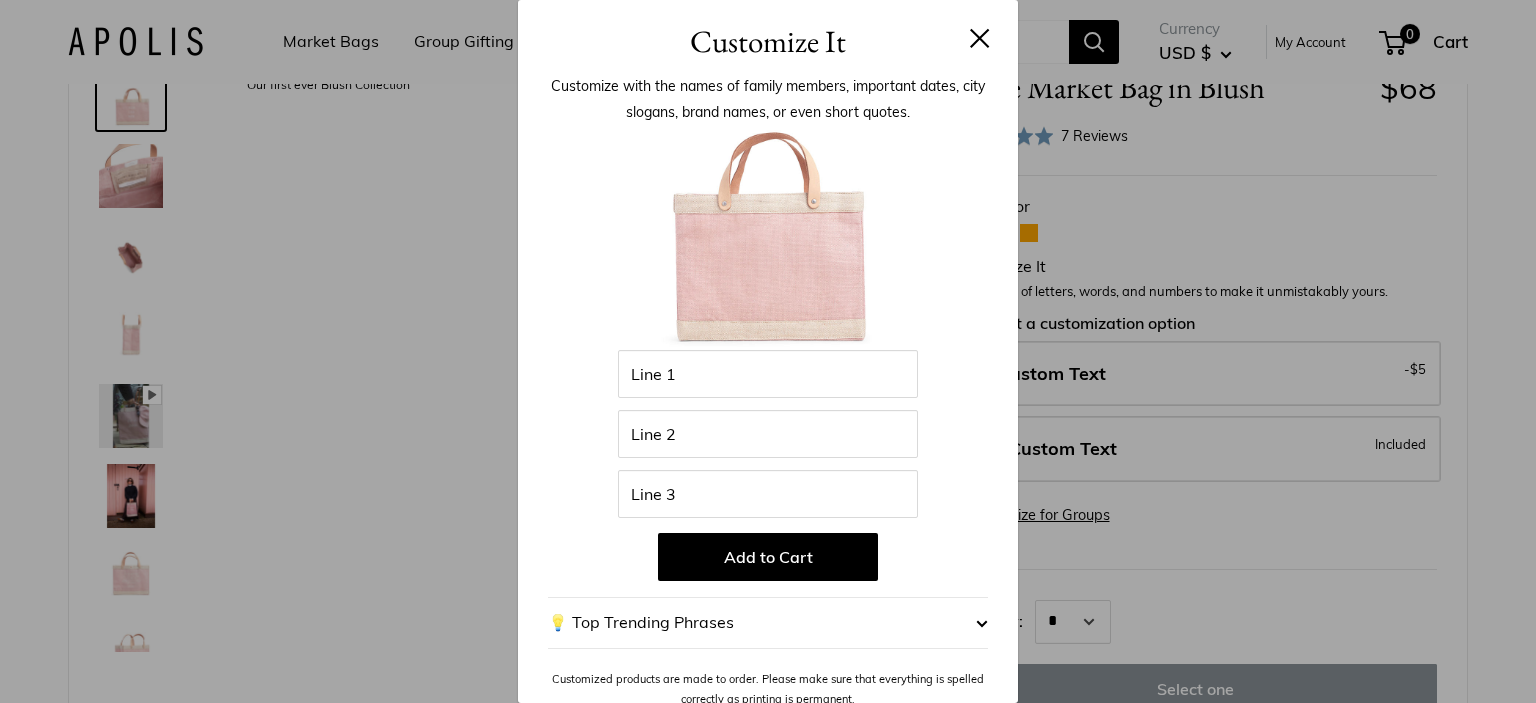 scroll, scrollTop: 100, scrollLeft: 0, axis: vertical 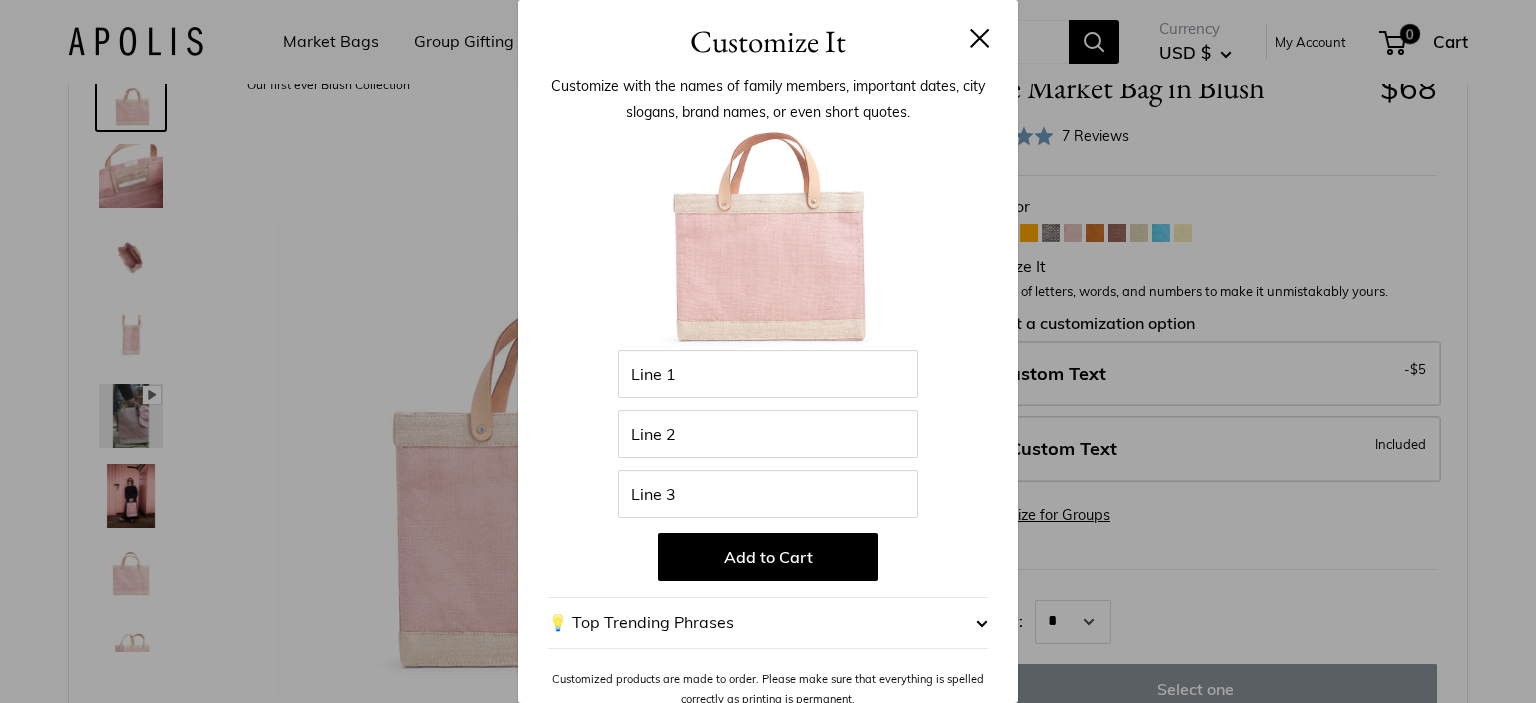 click at bounding box center [980, 38] 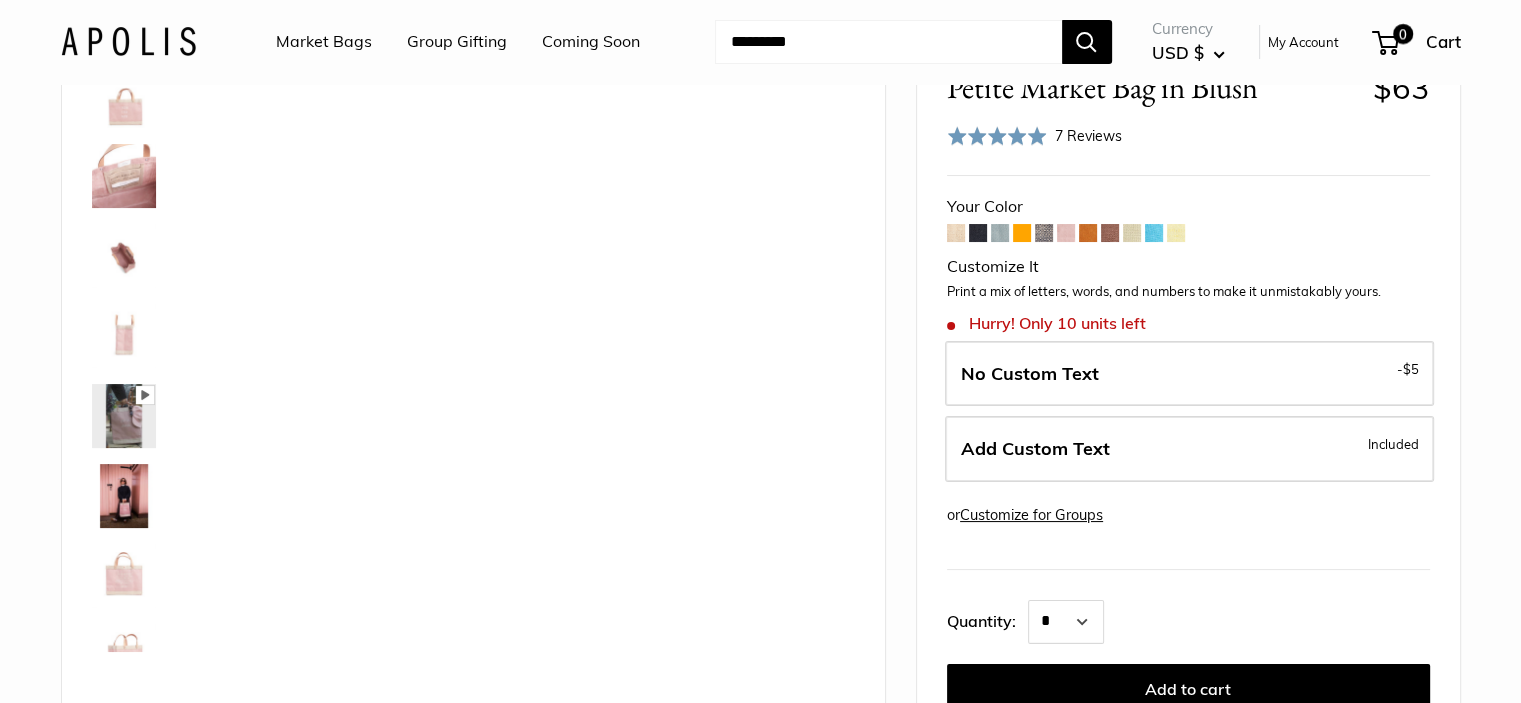 click on "No Custom Text
- $5" at bounding box center (1189, 374) 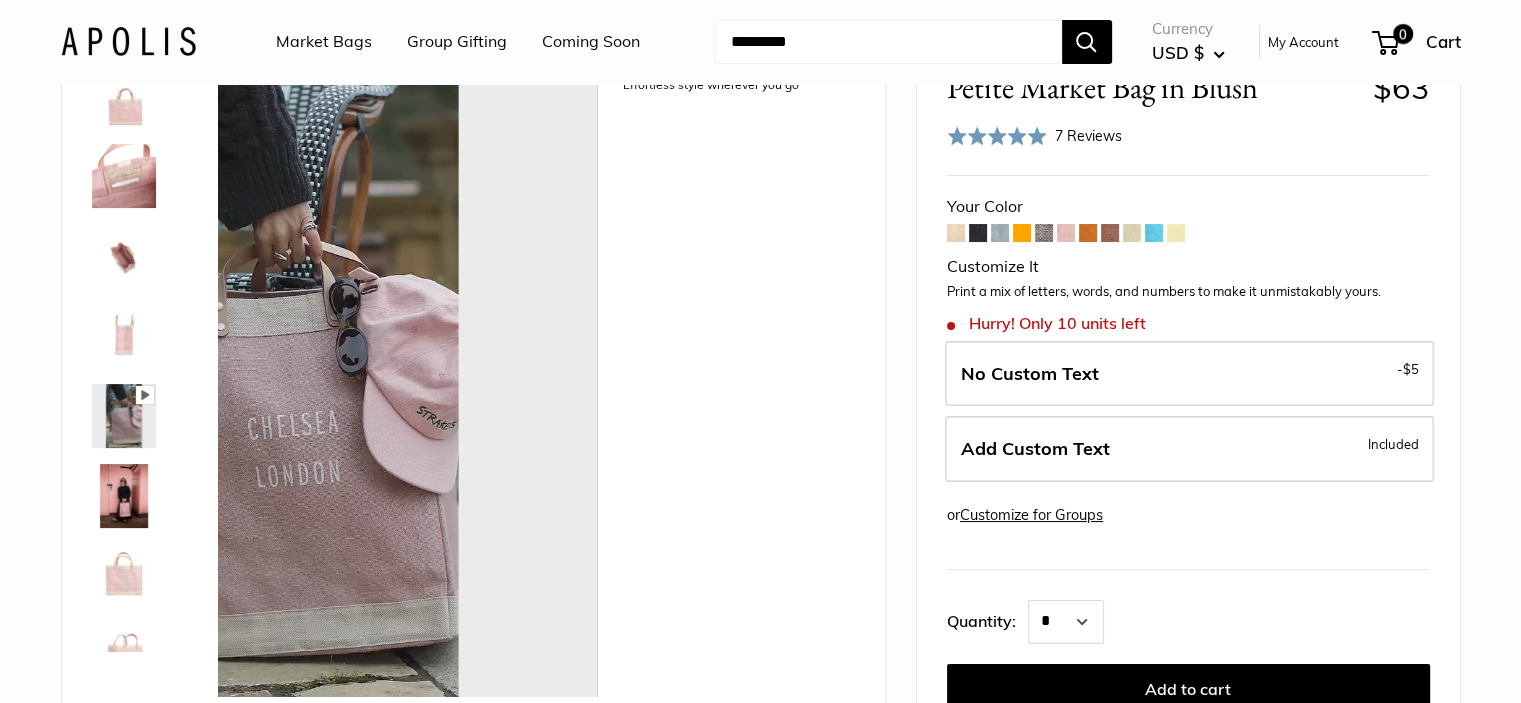 scroll, scrollTop: 128, scrollLeft: 0, axis: vertical 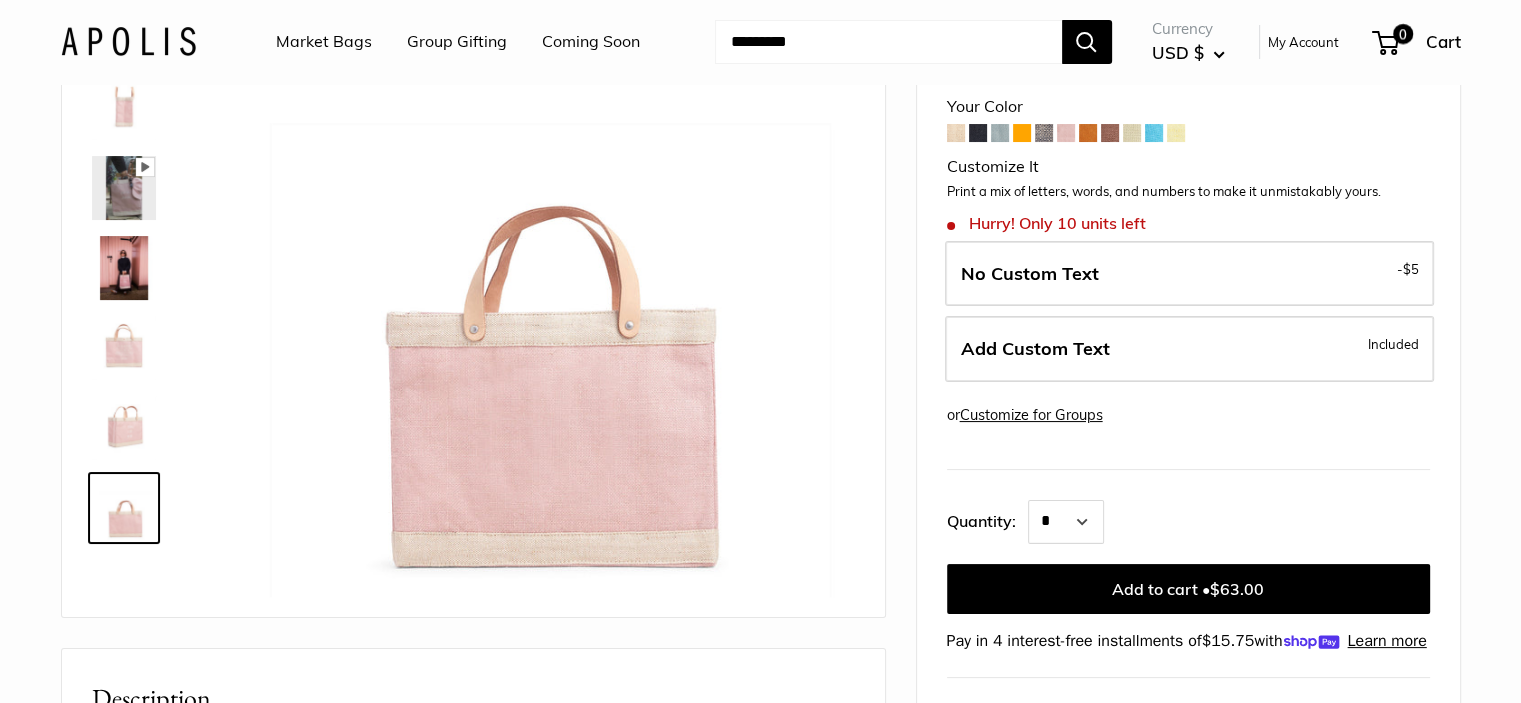 click on "Add Custom Text
Included" at bounding box center (1189, 349) 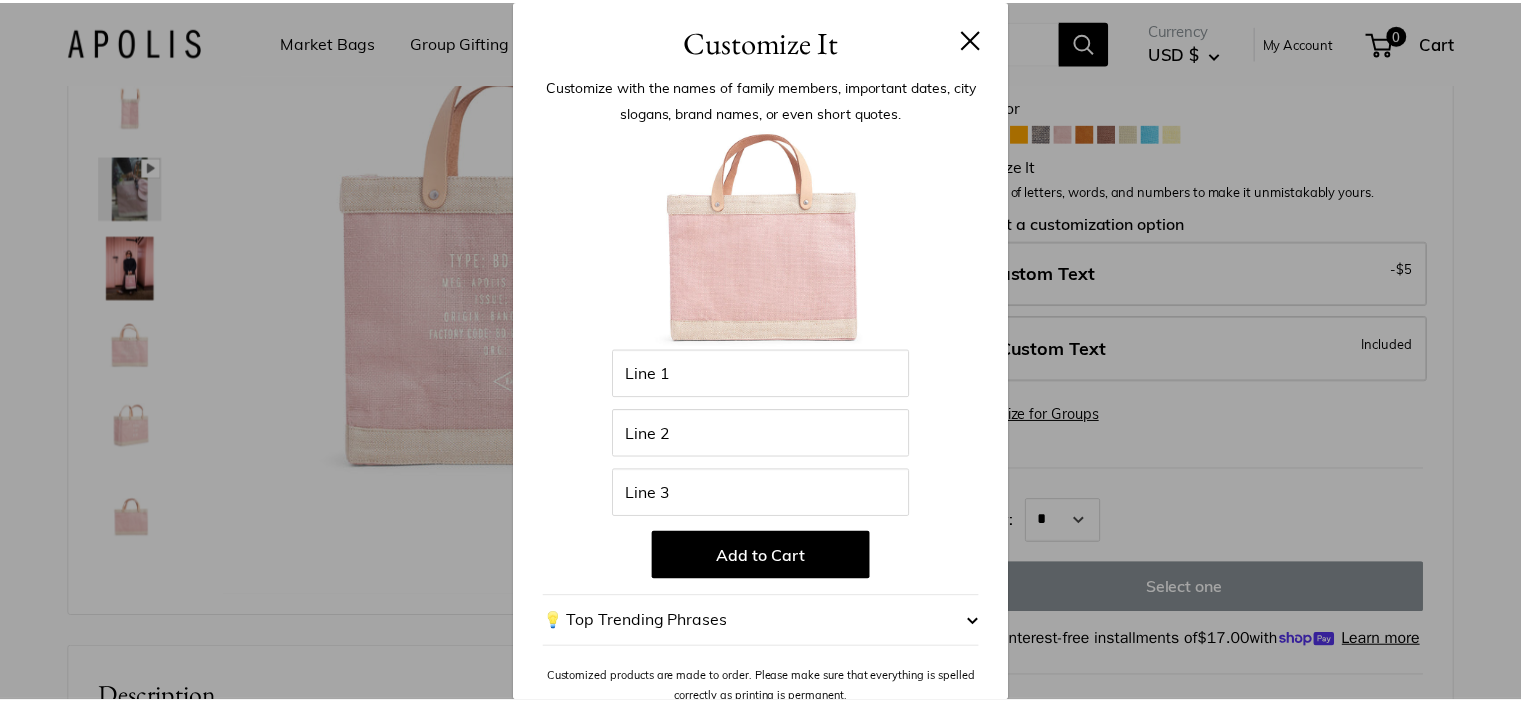 scroll, scrollTop: 0, scrollLeft: 0, axis: both 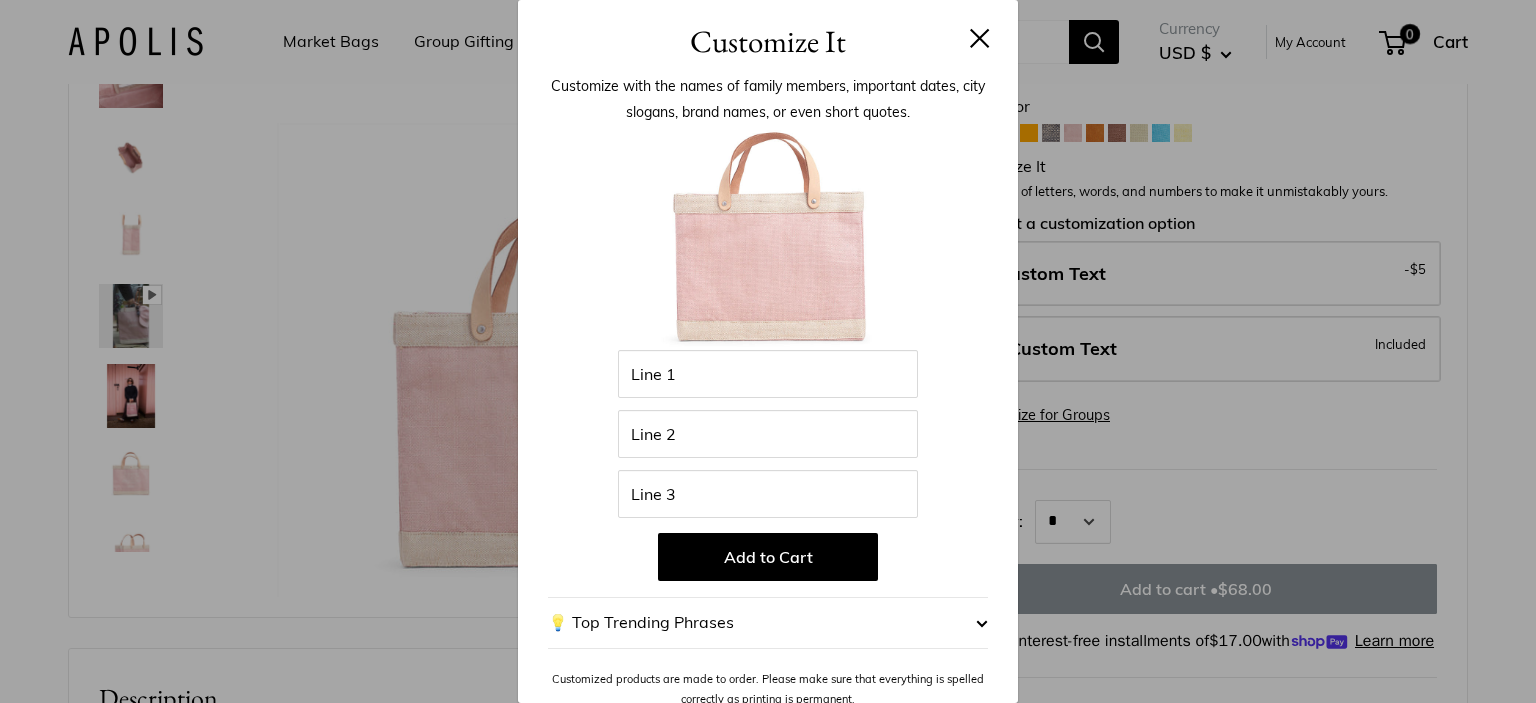 click at bounding box center [980, 38] 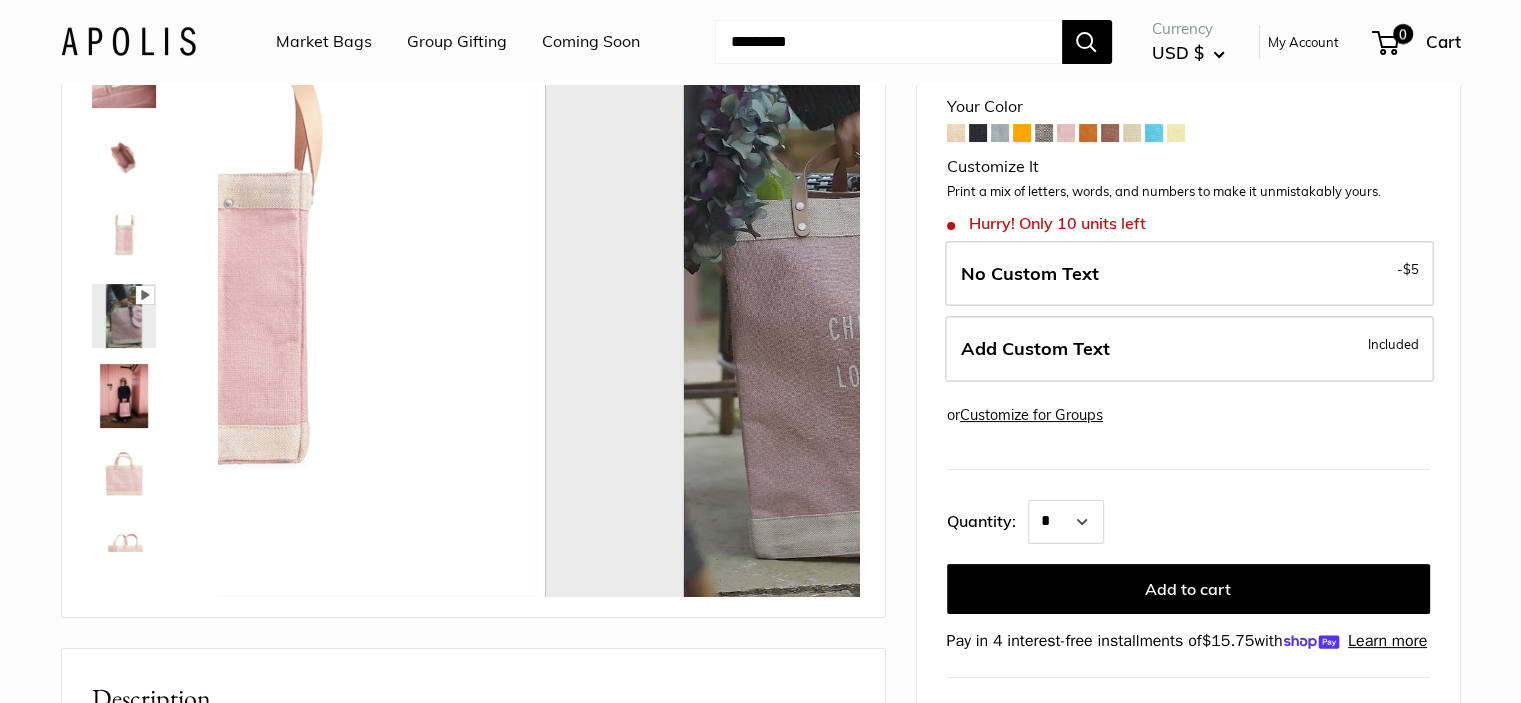 scroll, scrollTop: 128, scrollLeft: 0, axis: vertical 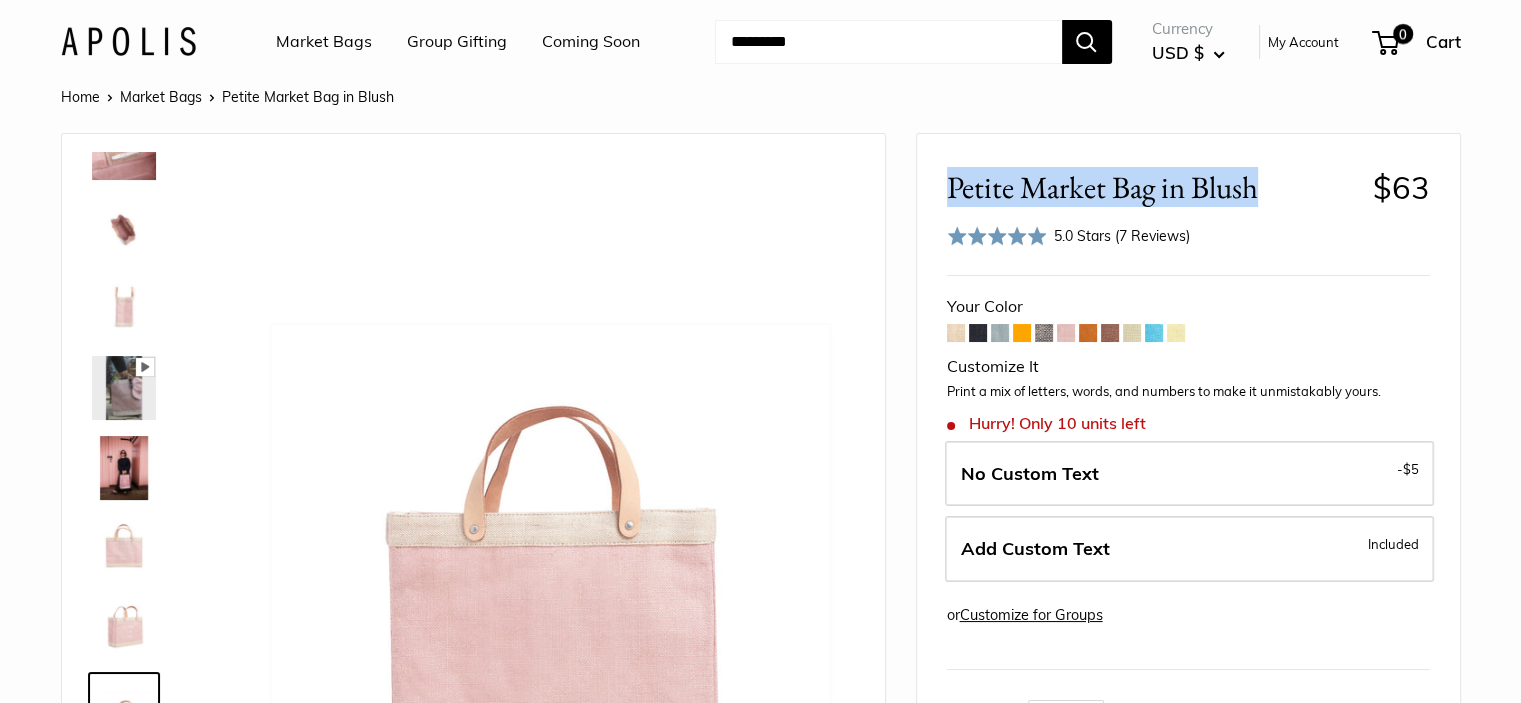 drag, startPoint x: 948, startPoint y: 194, endPoint x: 1270, endPoint y: 193, distance: 322.00156 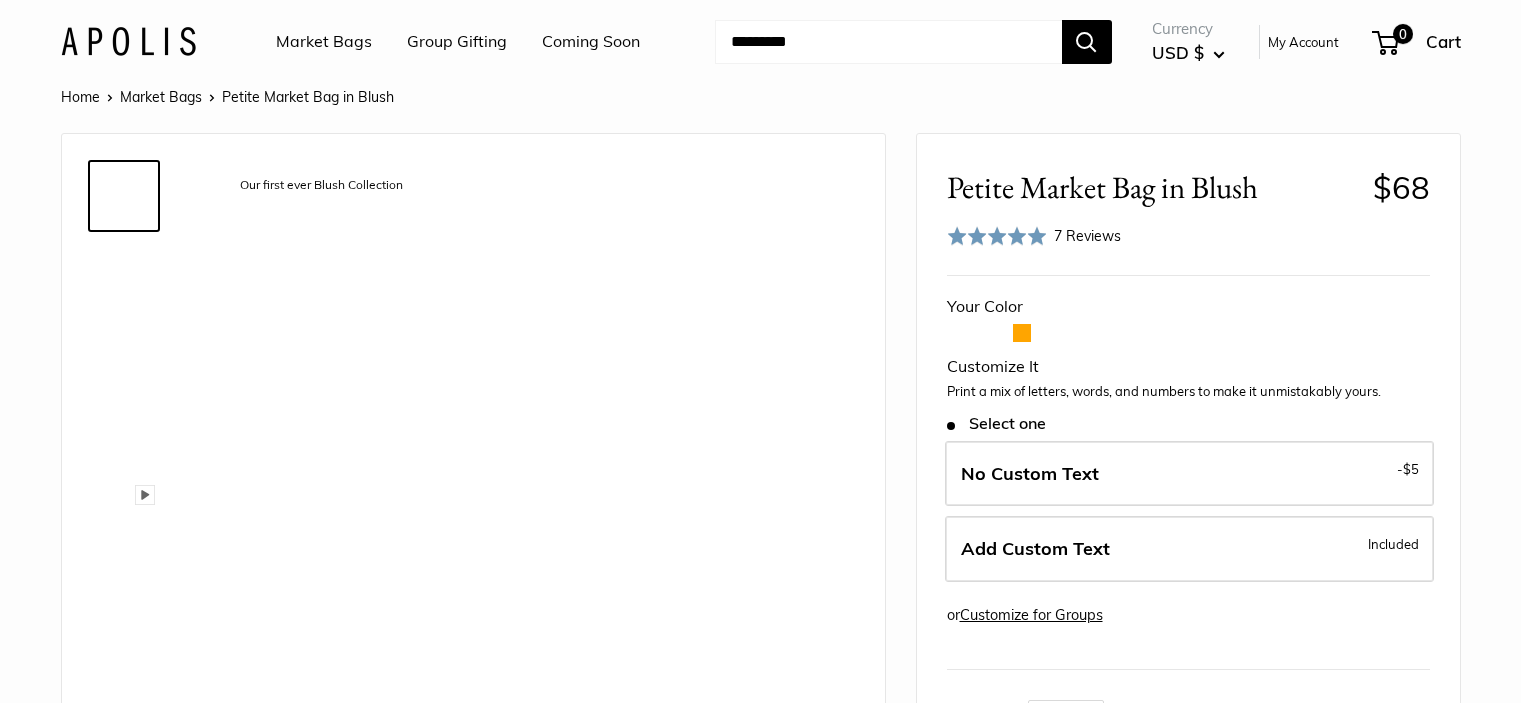 click at bounding box center [888, 42] 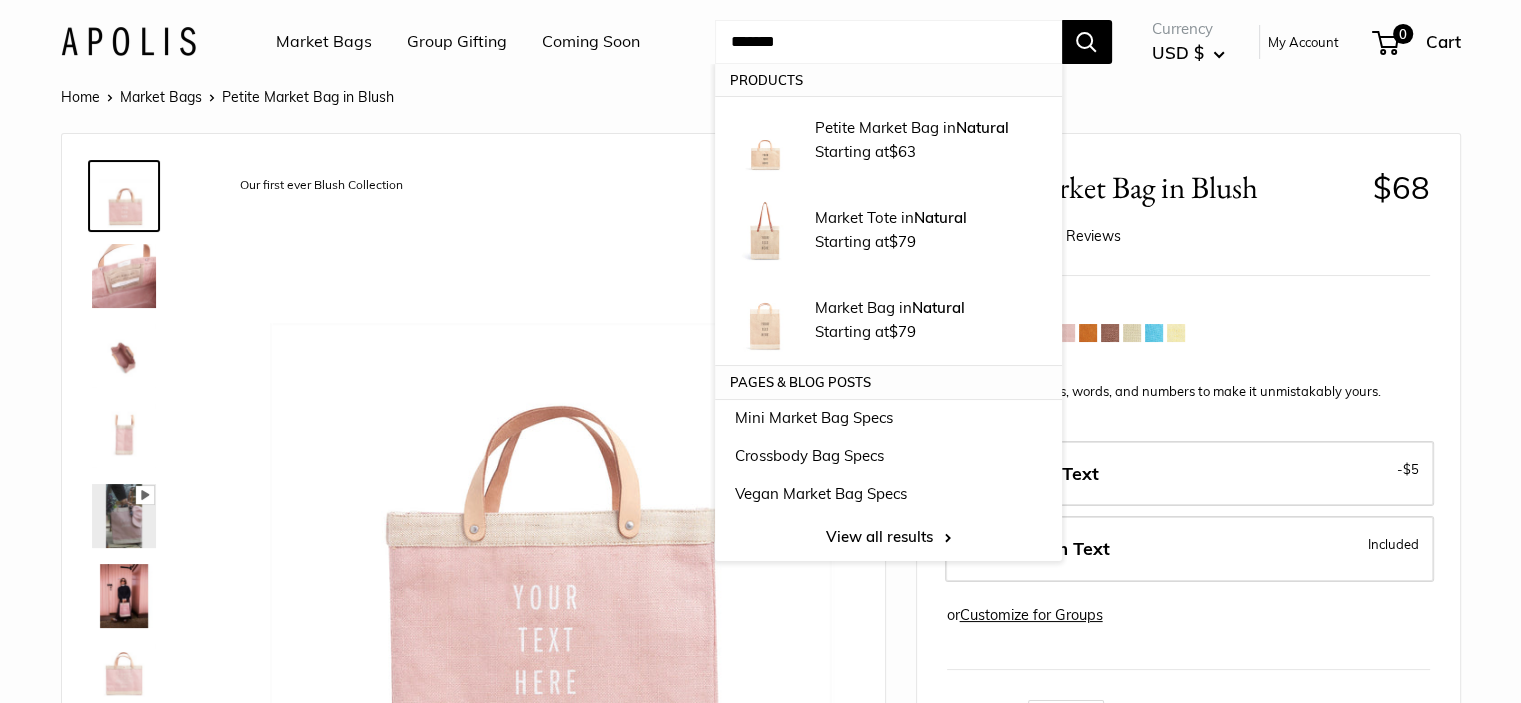 scroll, scrollTop: 0, scrollLeft: 0, axis: both 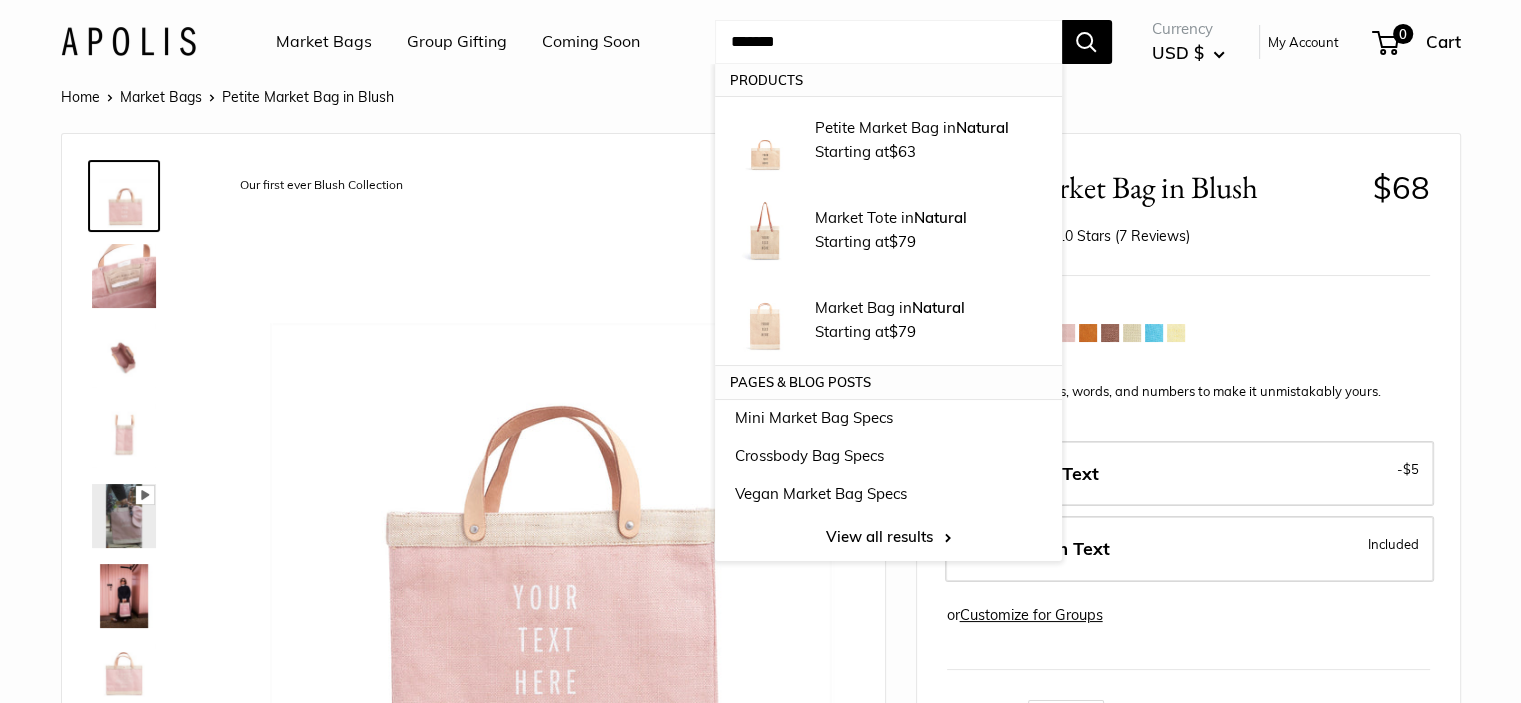 type on "*******" 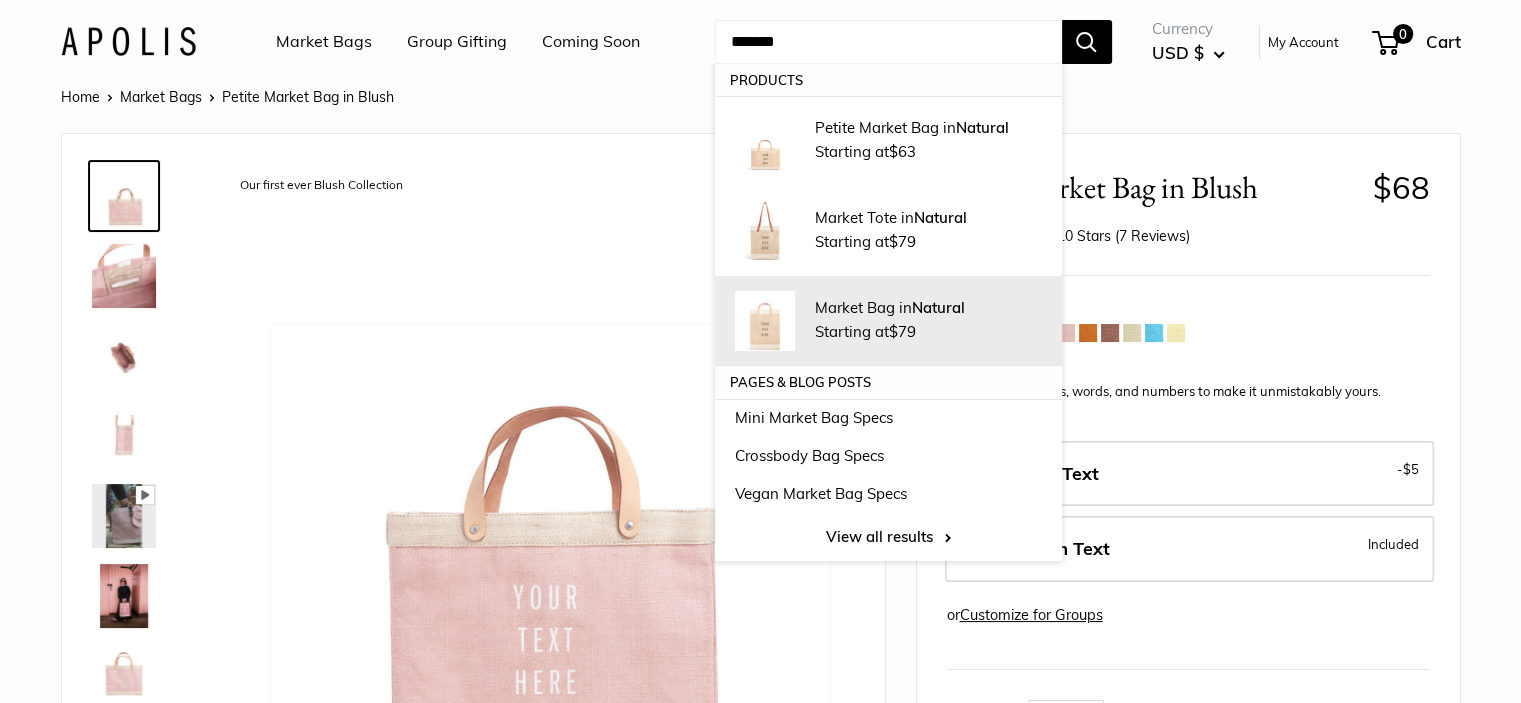 click on "Market Bag in  Natural
Starting at  $79" at bounding box center [928, 321] 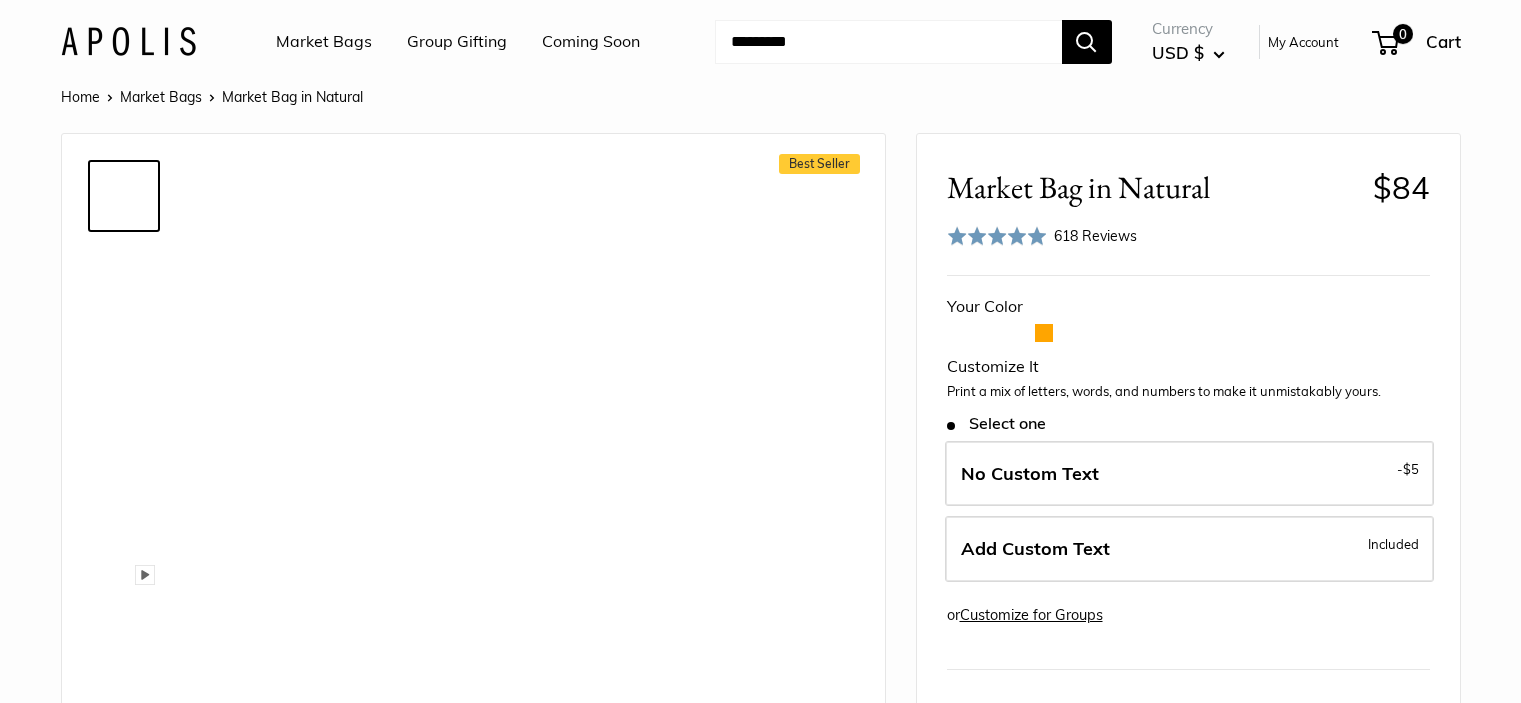 click on "Add Custom Text" at bounding box center [1035, 548] 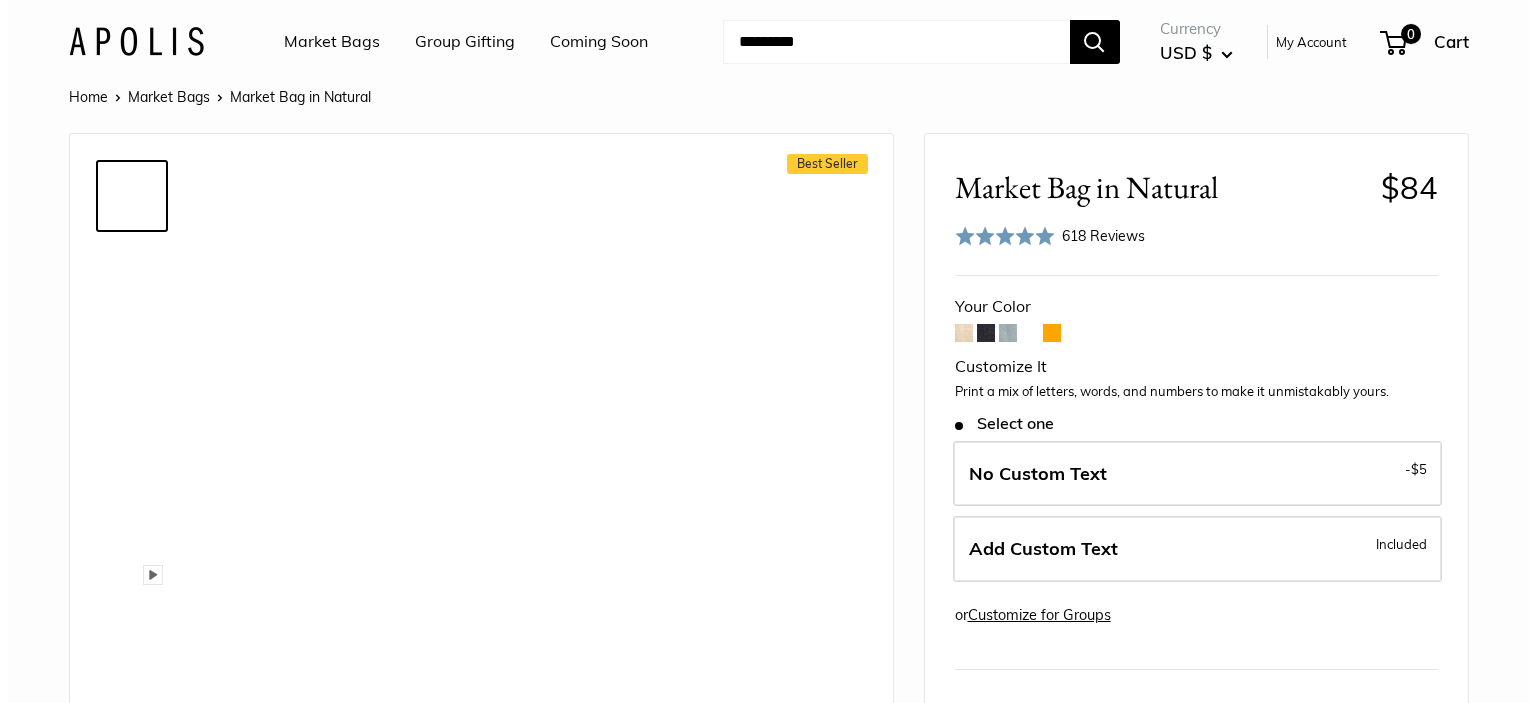 scroll, scrollTop: 0, scrollLeft: 0, axis: both 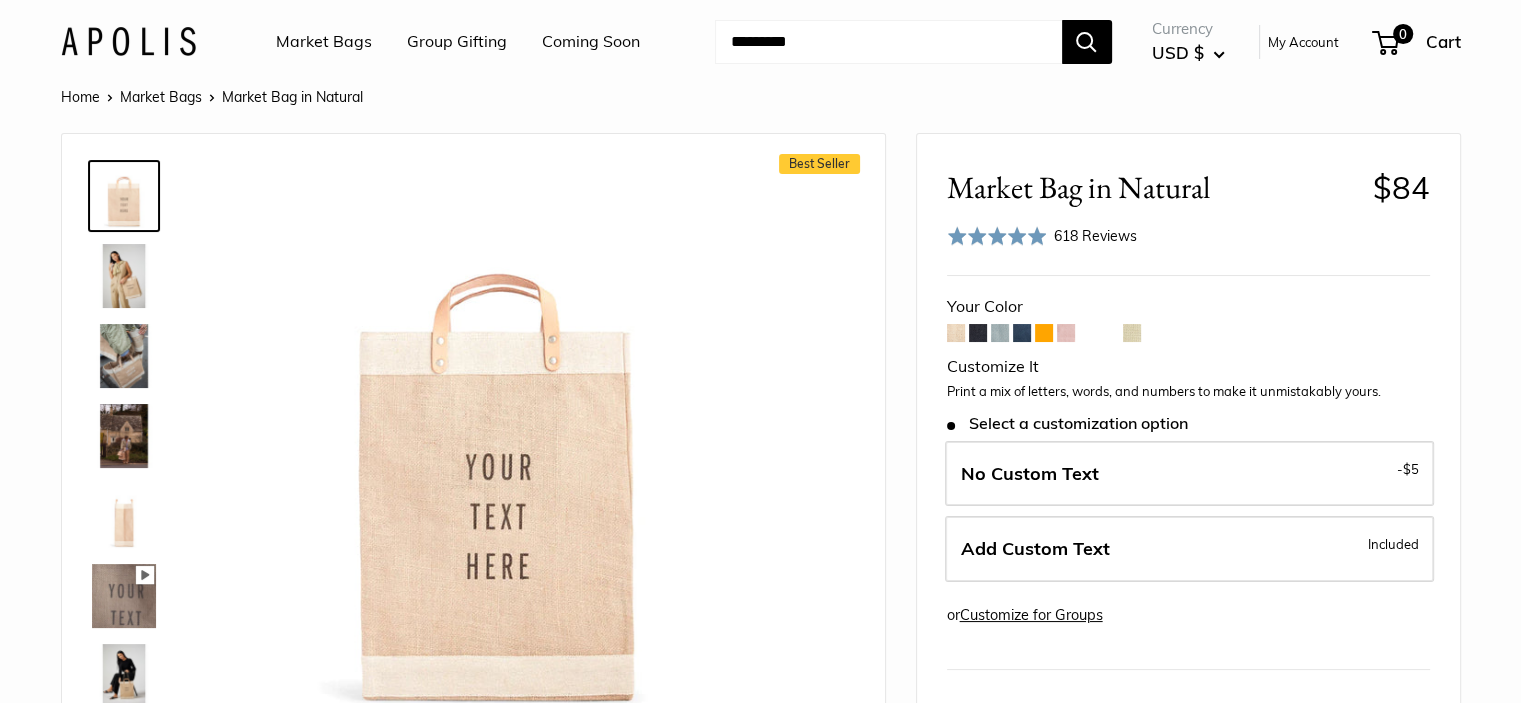 click on "Add Custom Text" at bounding box center [1035, 548] 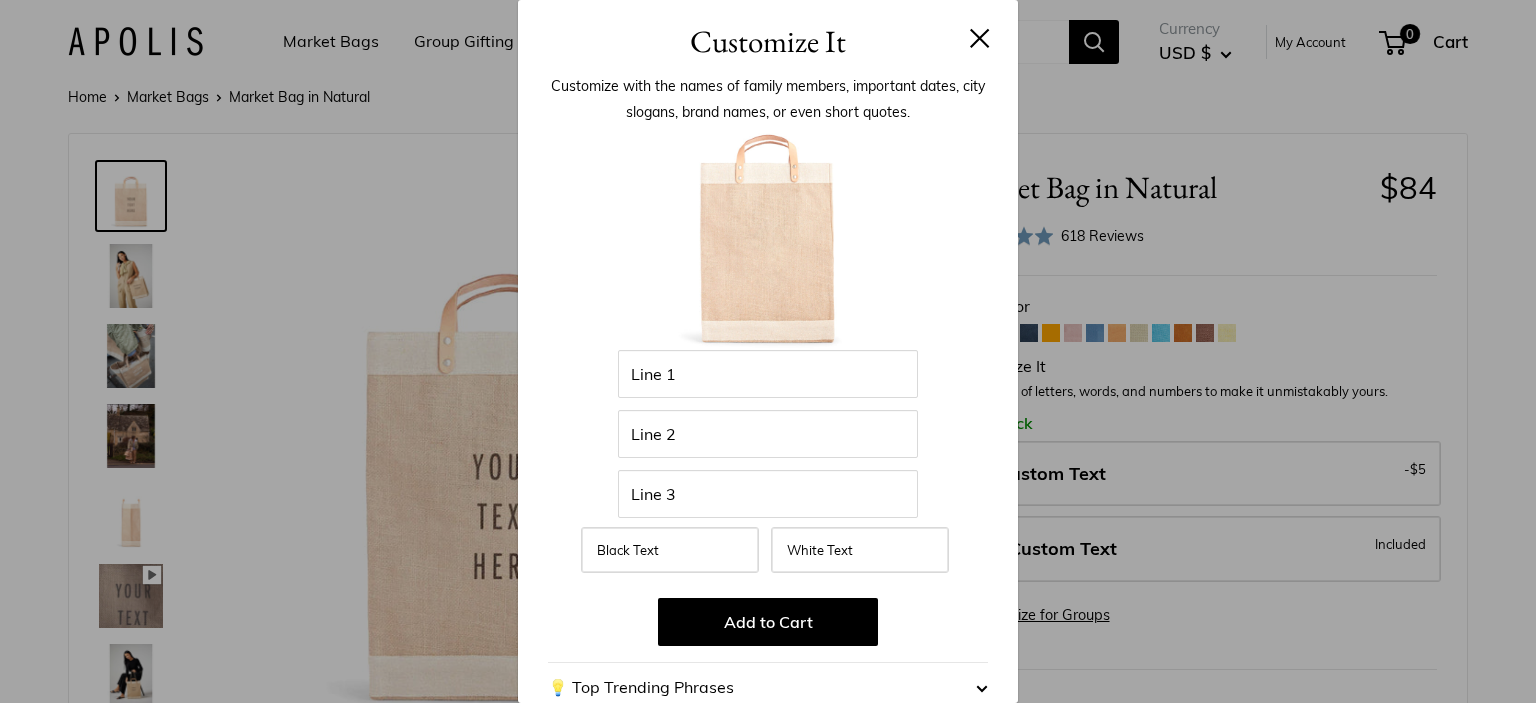 scroll, scrollTop: 0, scrollLeft: 0, axis: both 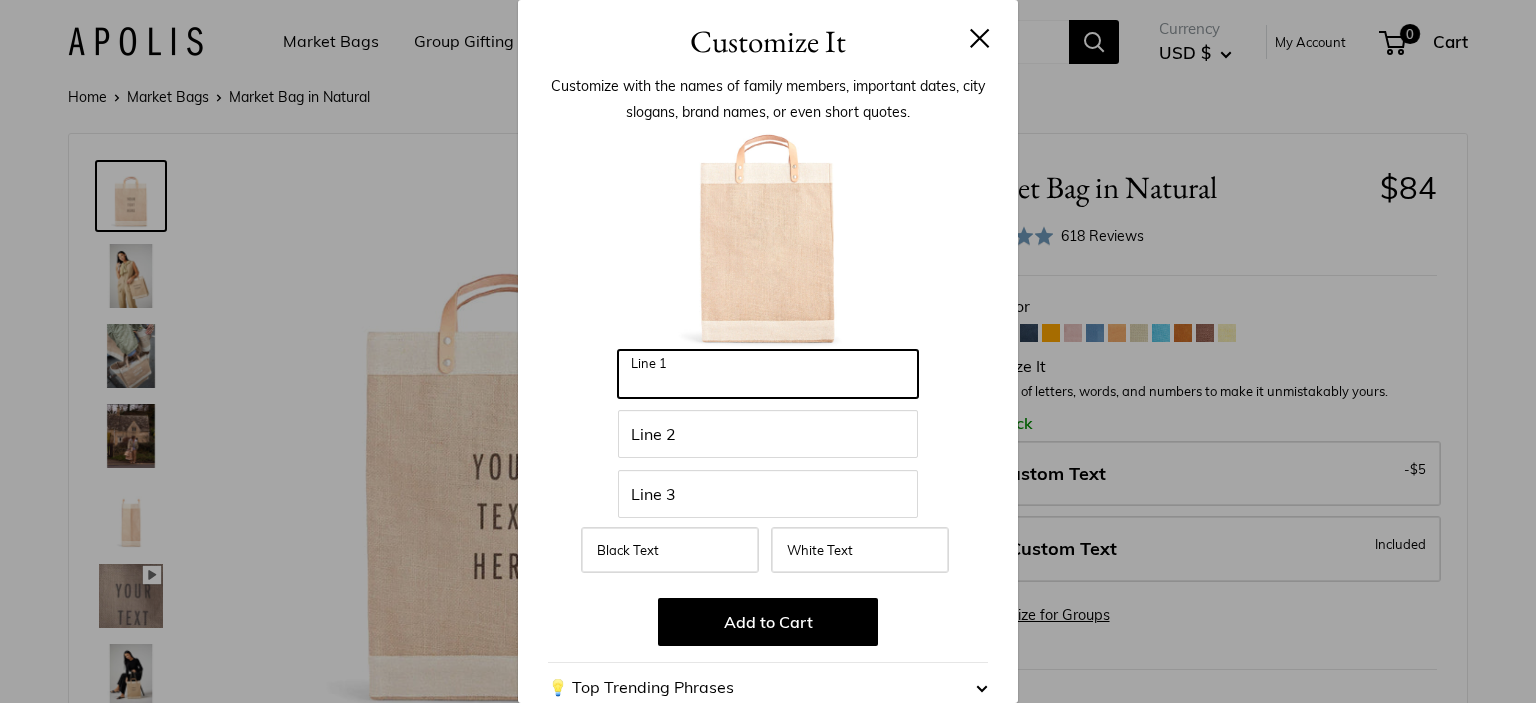 click on "Line 1" at bounding box center (768, 374) 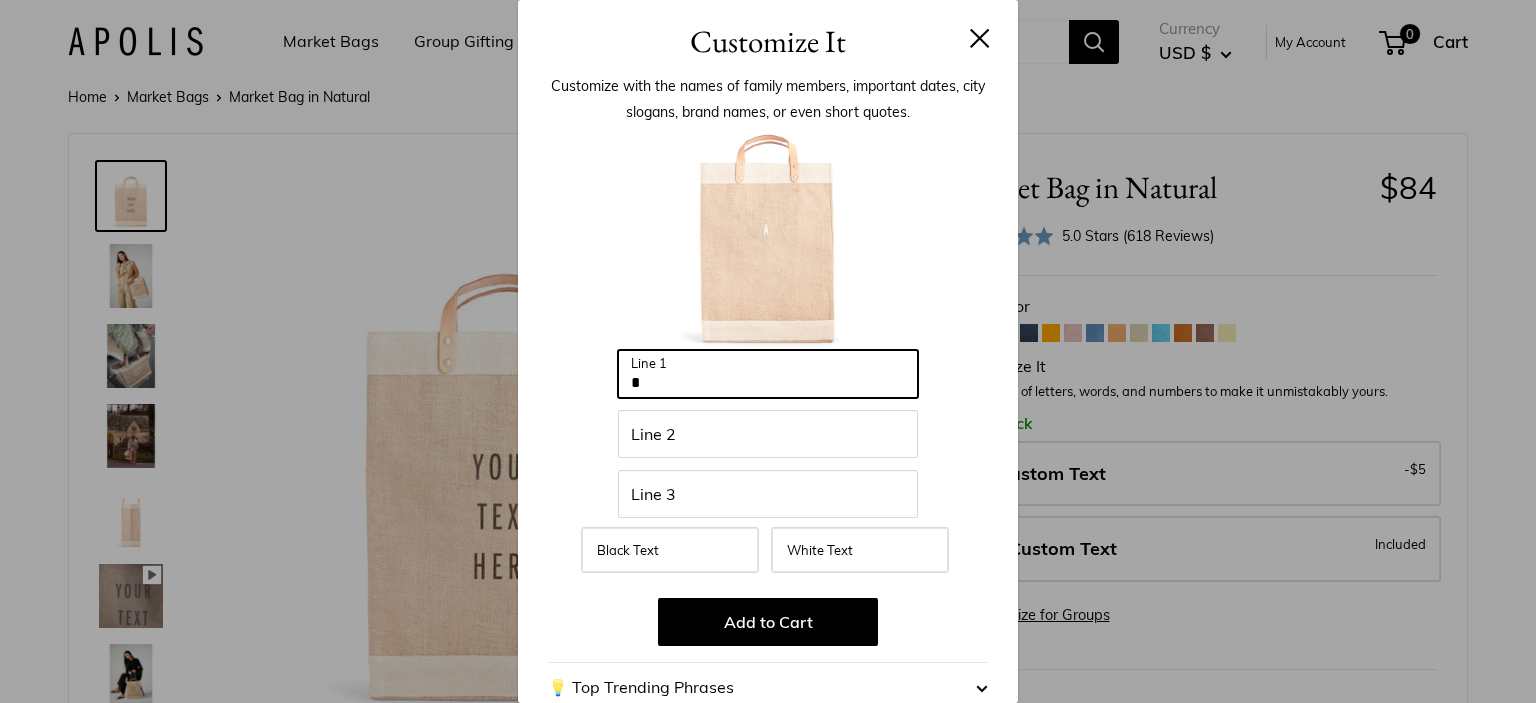 type on "*" 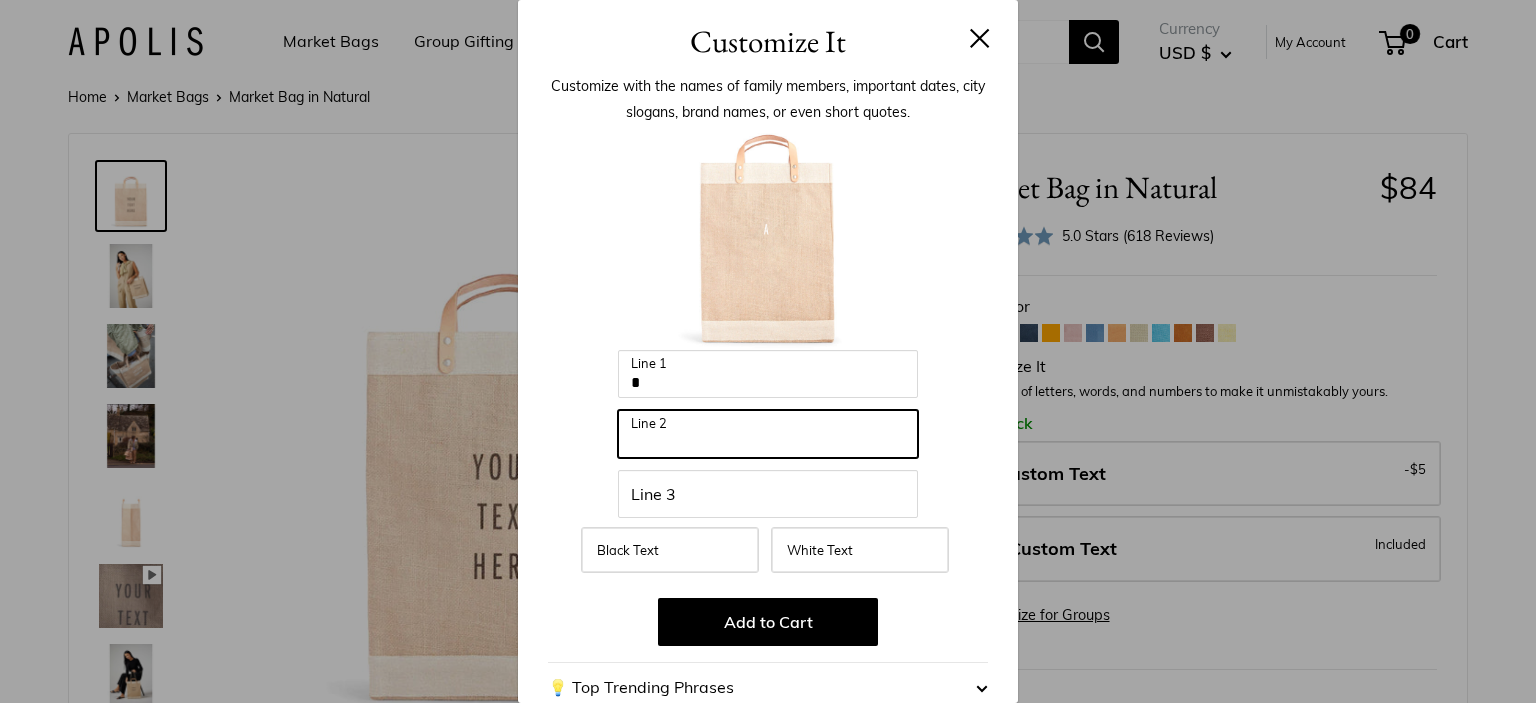 click on "Line 2" at bounding box center [768, 434] 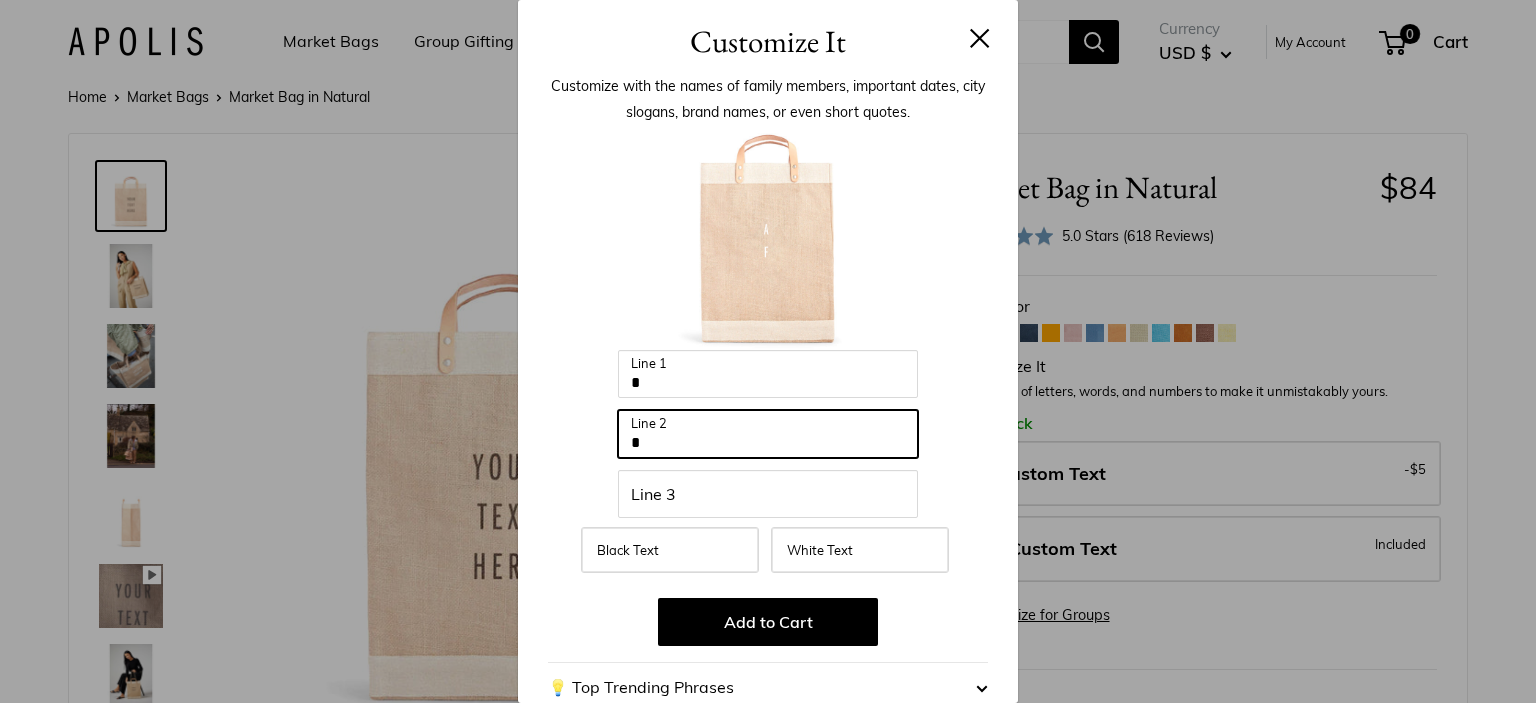 click on "*" at bounding box center [768, 434] 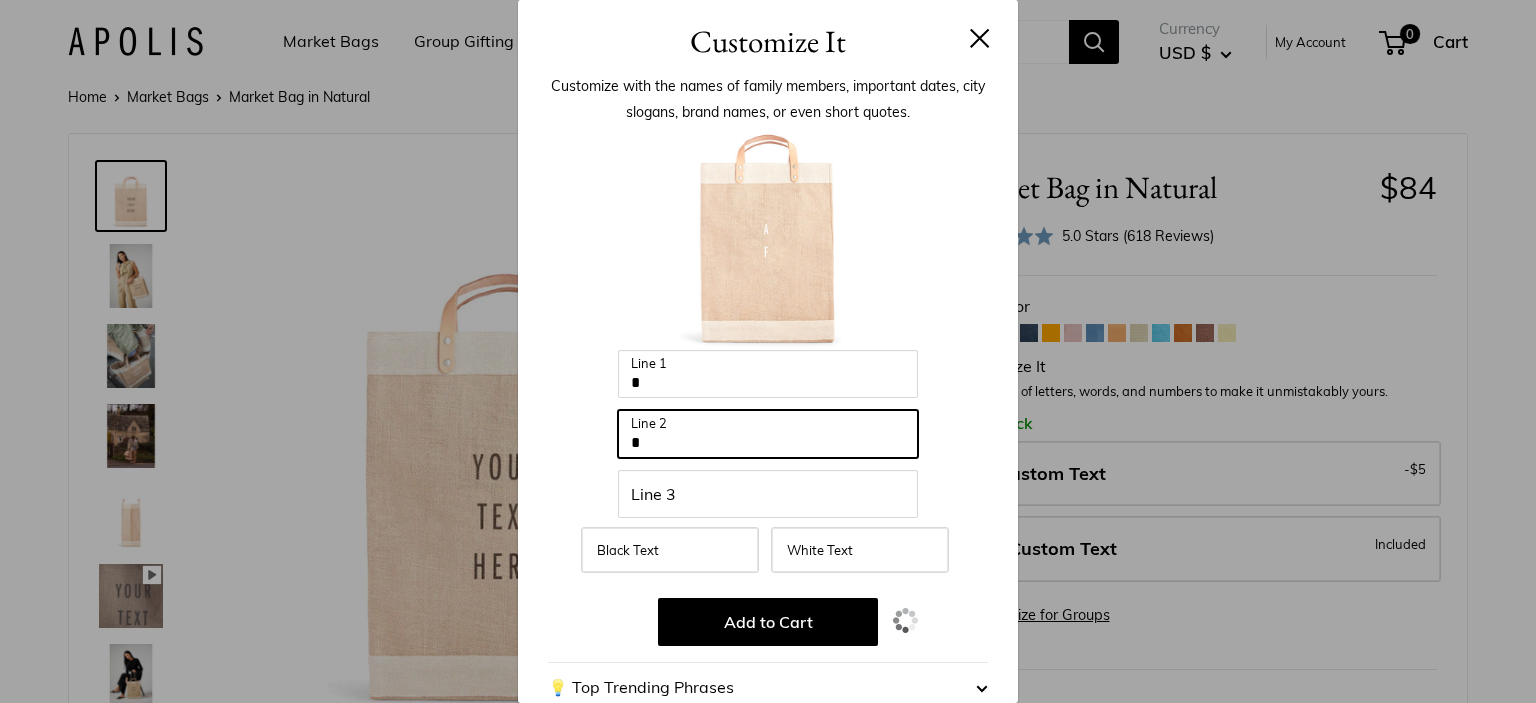 type on "*" 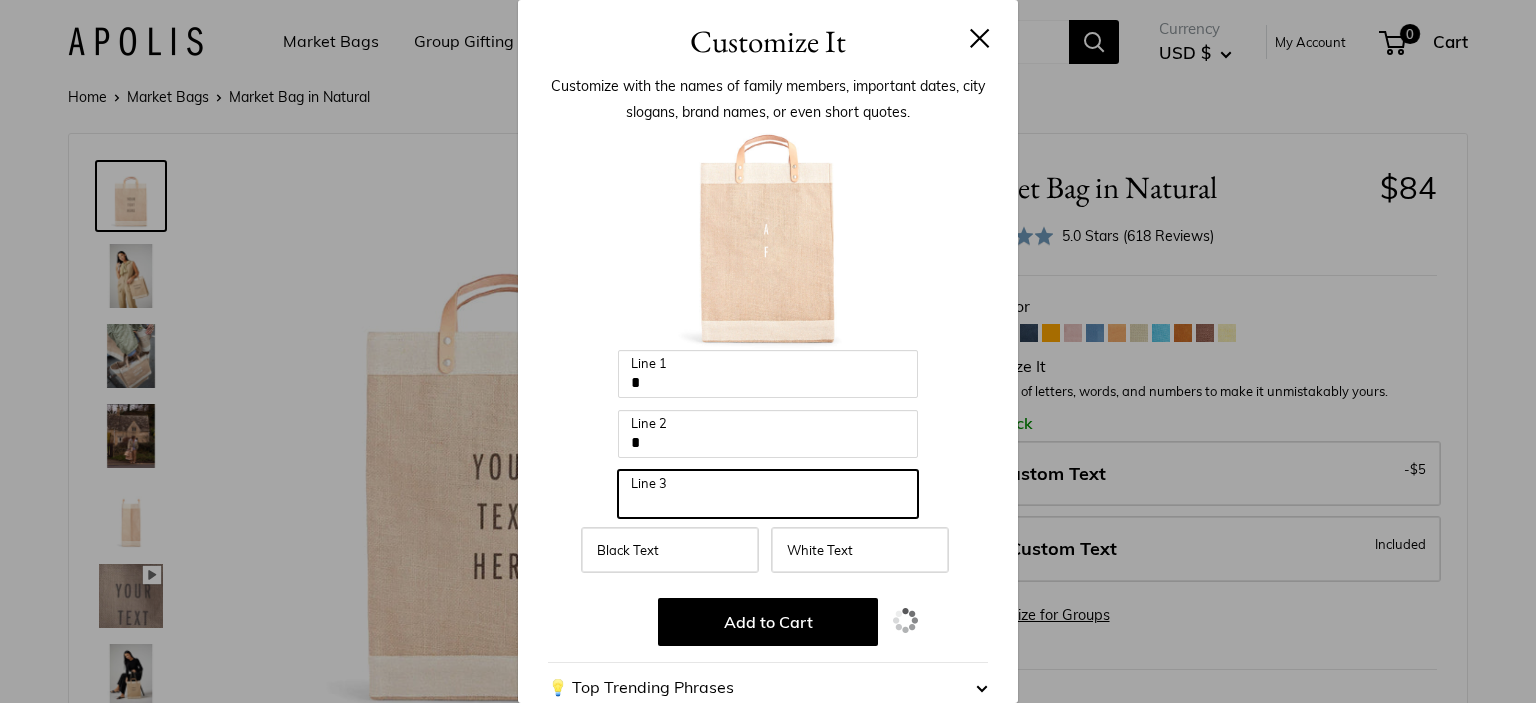 click on "Line 3" at bounding box center (768, 494) 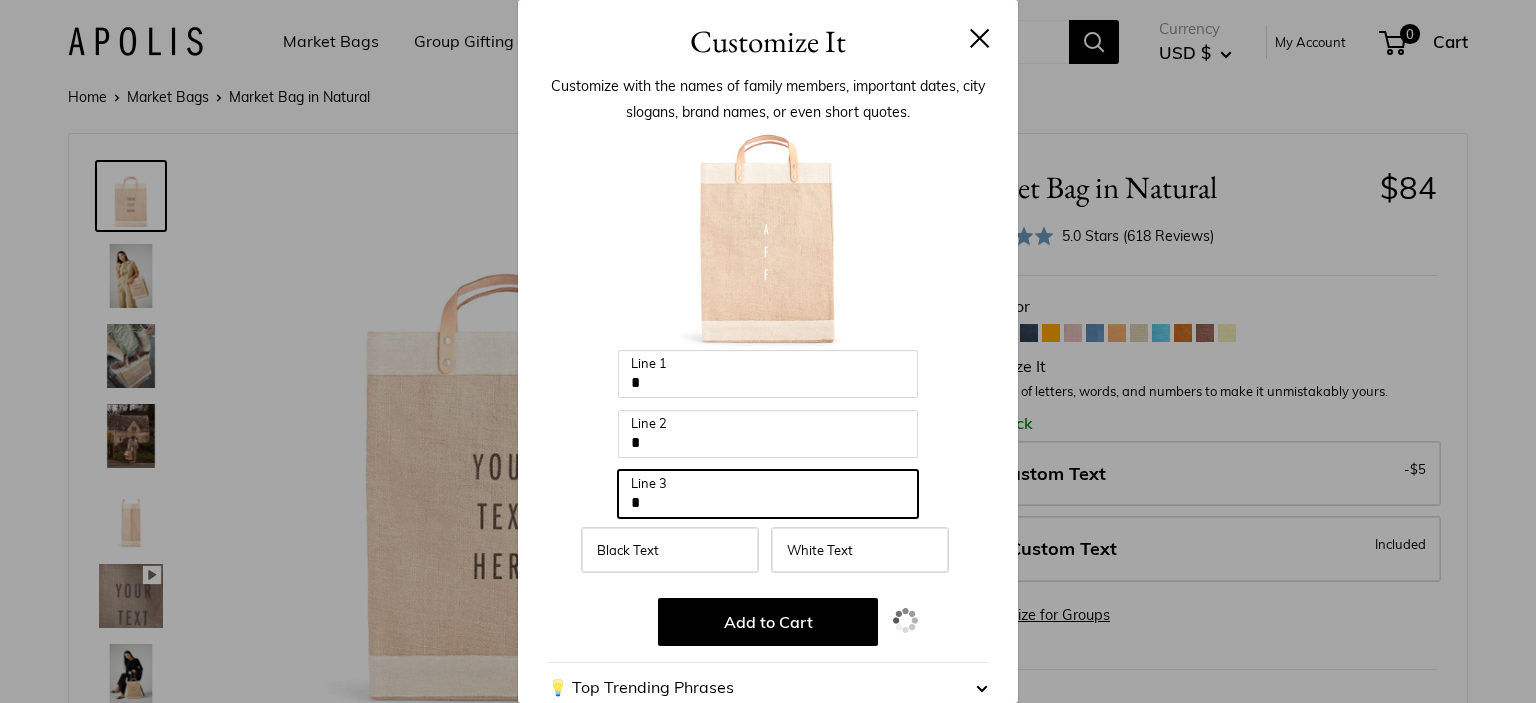 type on "*" 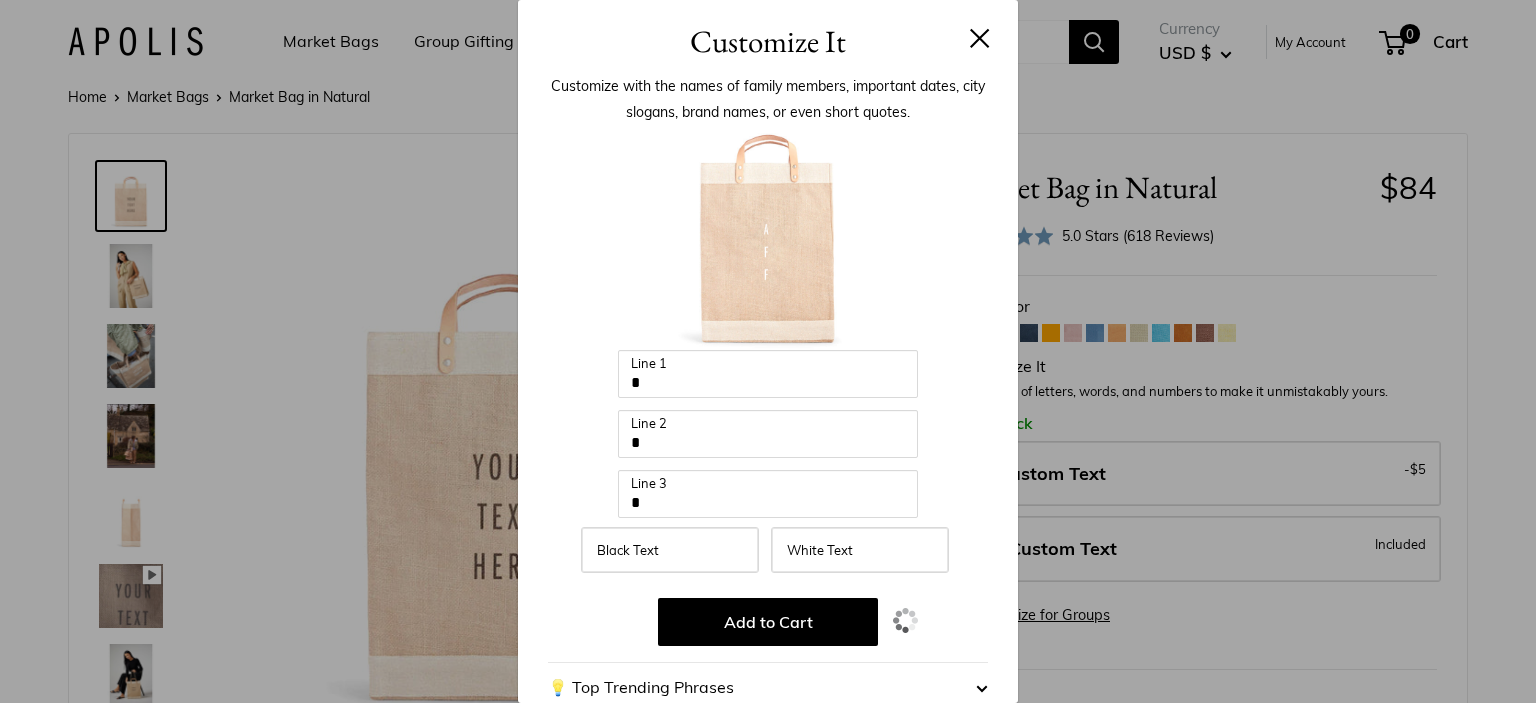 click on "Enter 42 letters
*
Line 1
*
Line 2
*
Line 3
Black Text
White Text
Add to Cart
💡 Top Trending Phrases
Looking for inspiration? Select one of these:" at bounding box center (768, 452) 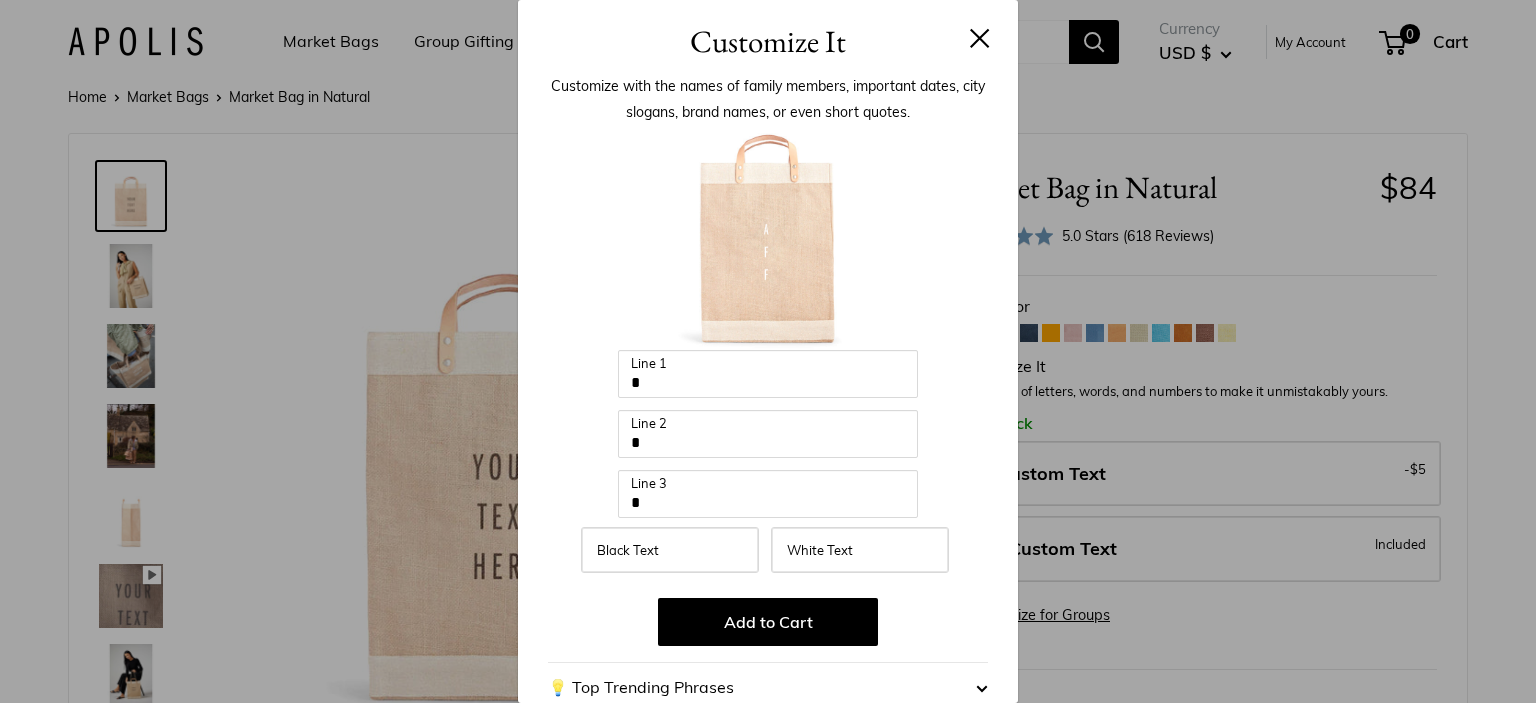 click at bounding box center [980, 38] 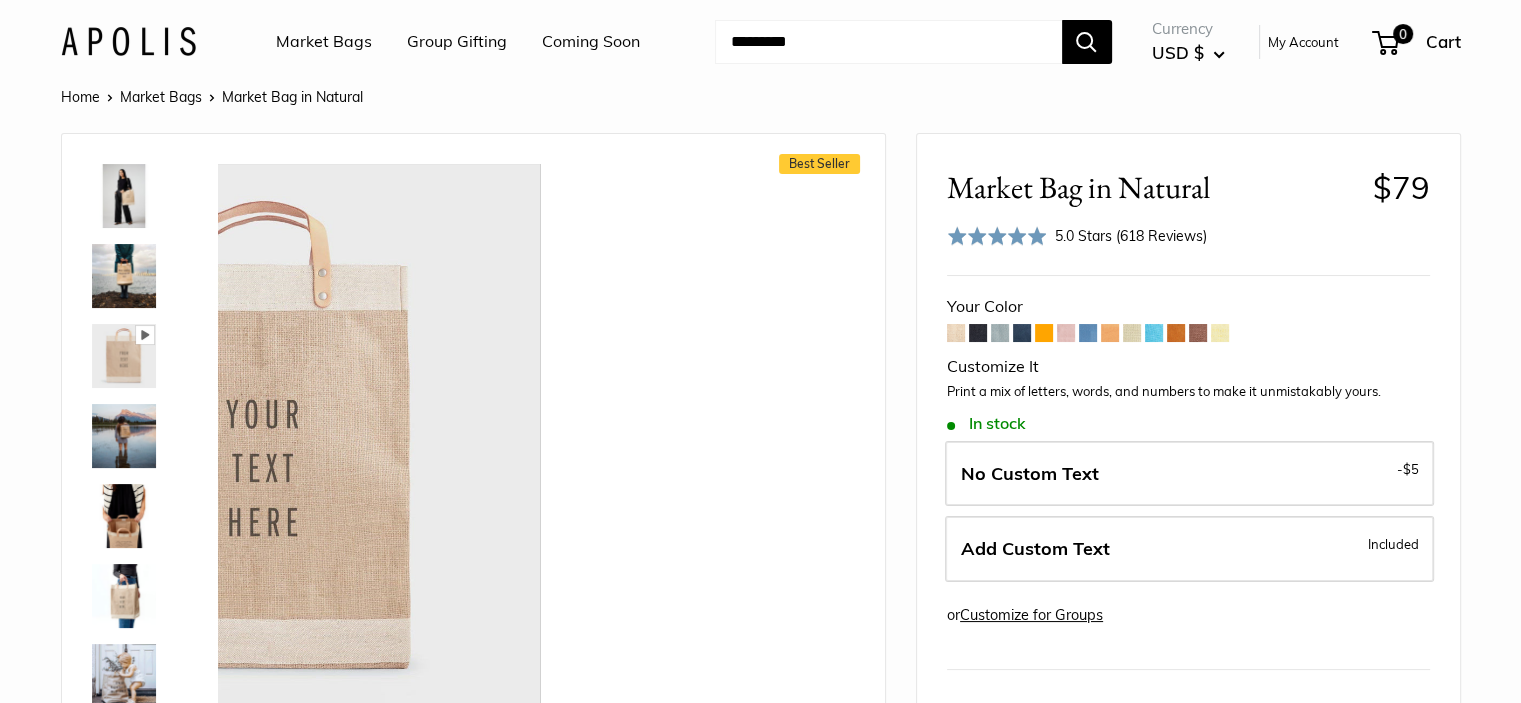 scroll, scrollTop: 1088, scrollLeft: 0, axis: vertical 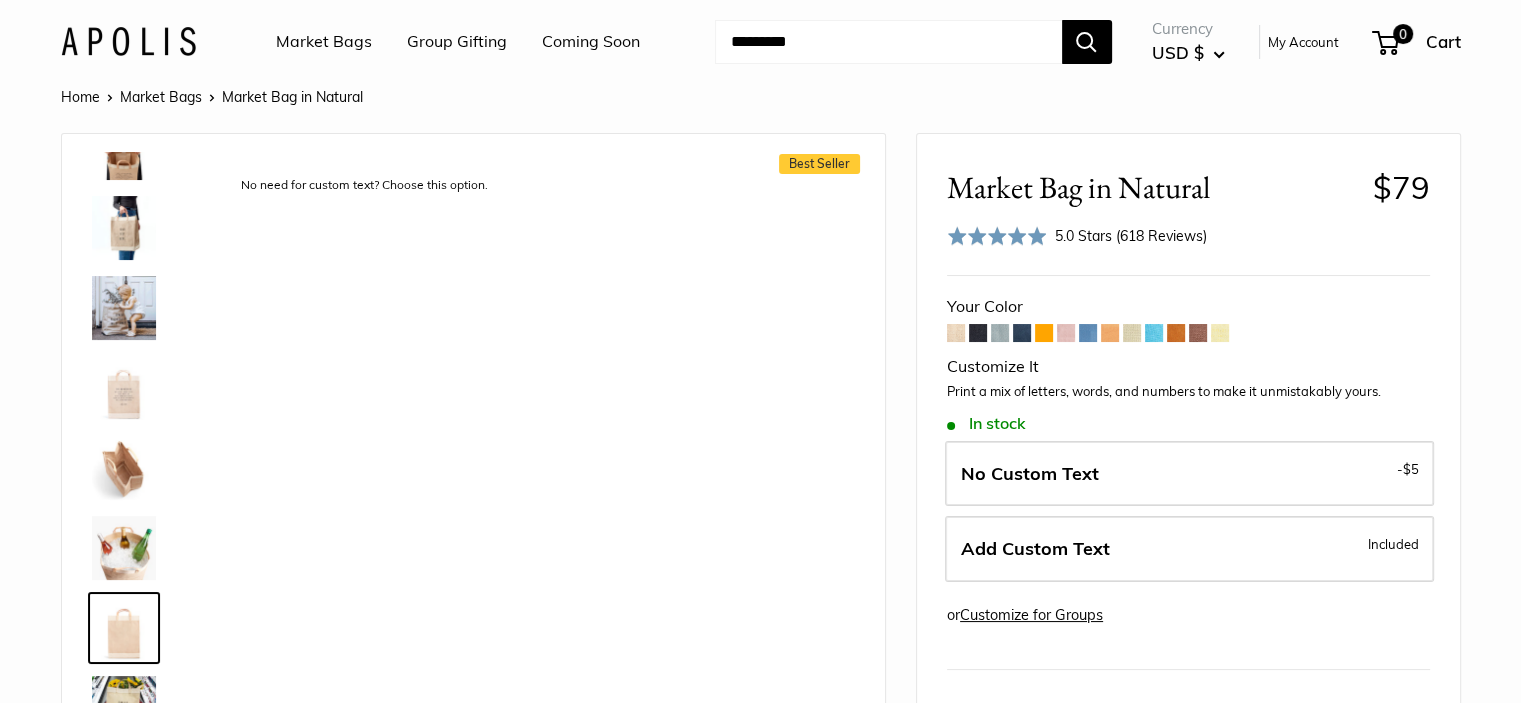 click at bounding box center [888, 42] 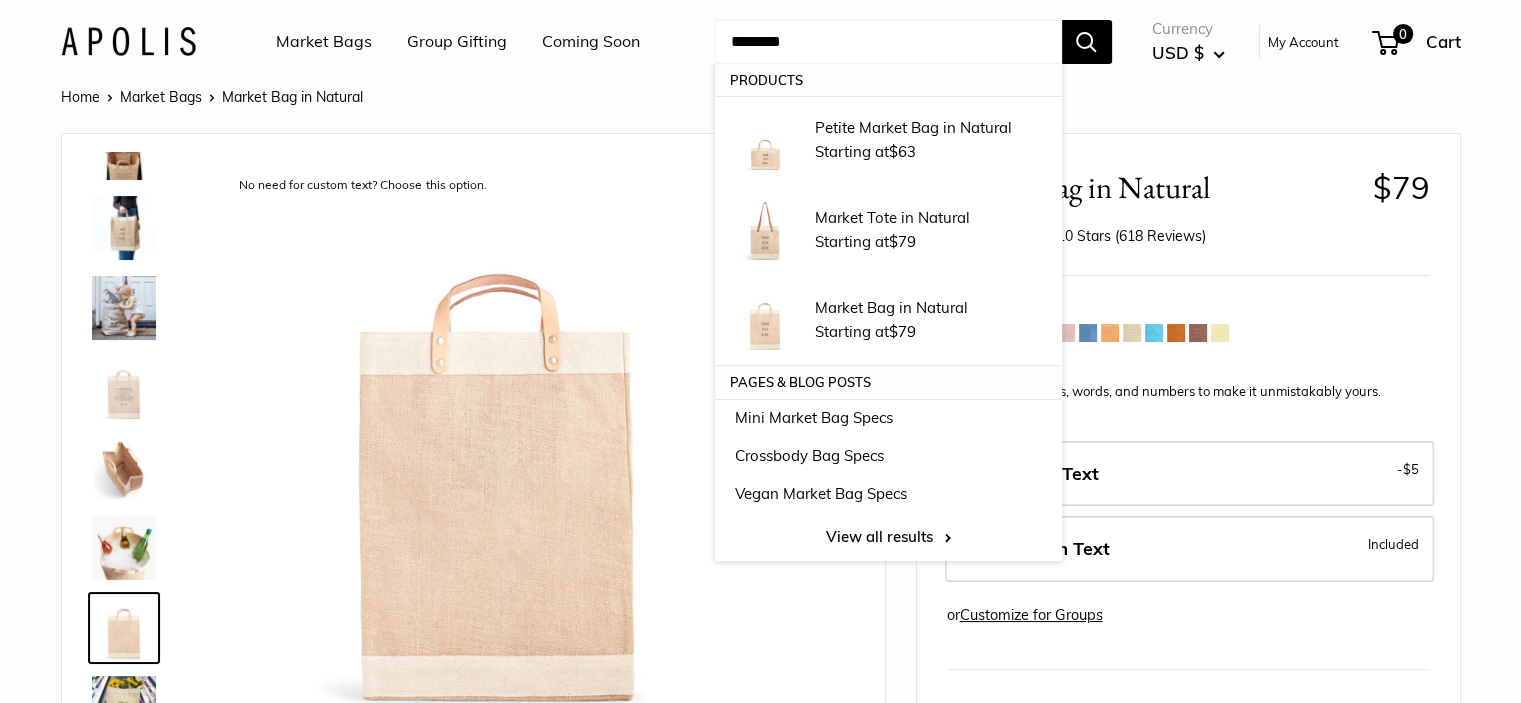 type on "********" 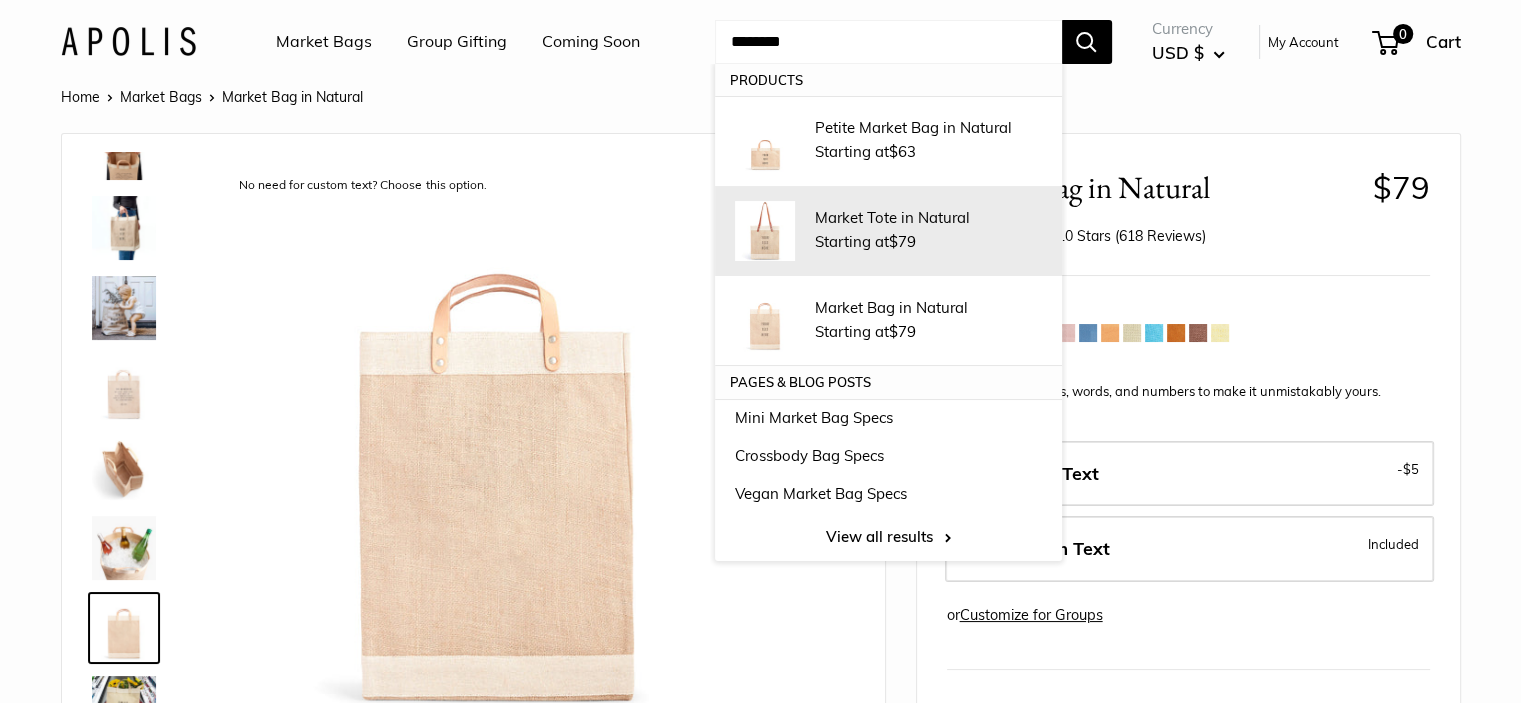 click on "Market Tote in Natural" at bounding box center (928, 217) 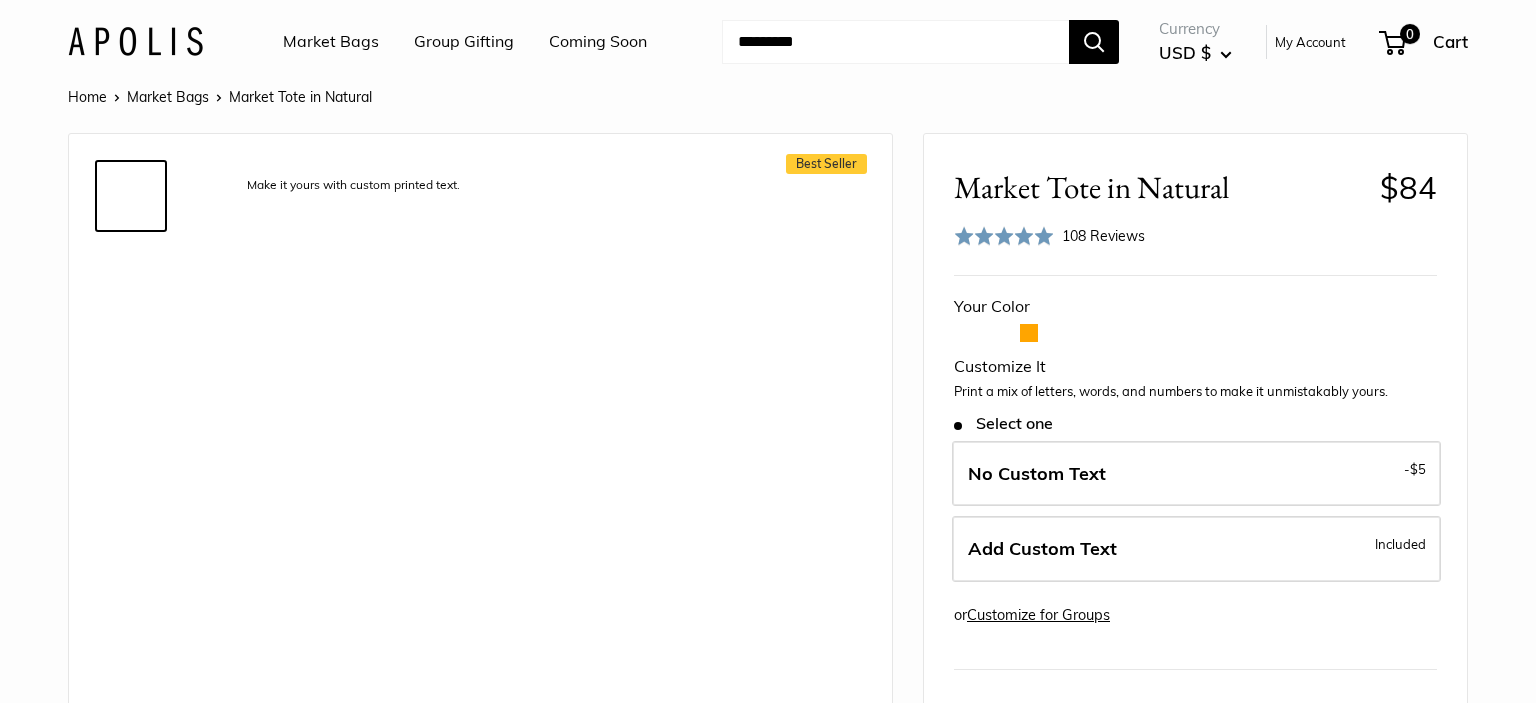 click on "Add Custom Text
Included" at bounding box center [1196, 549] 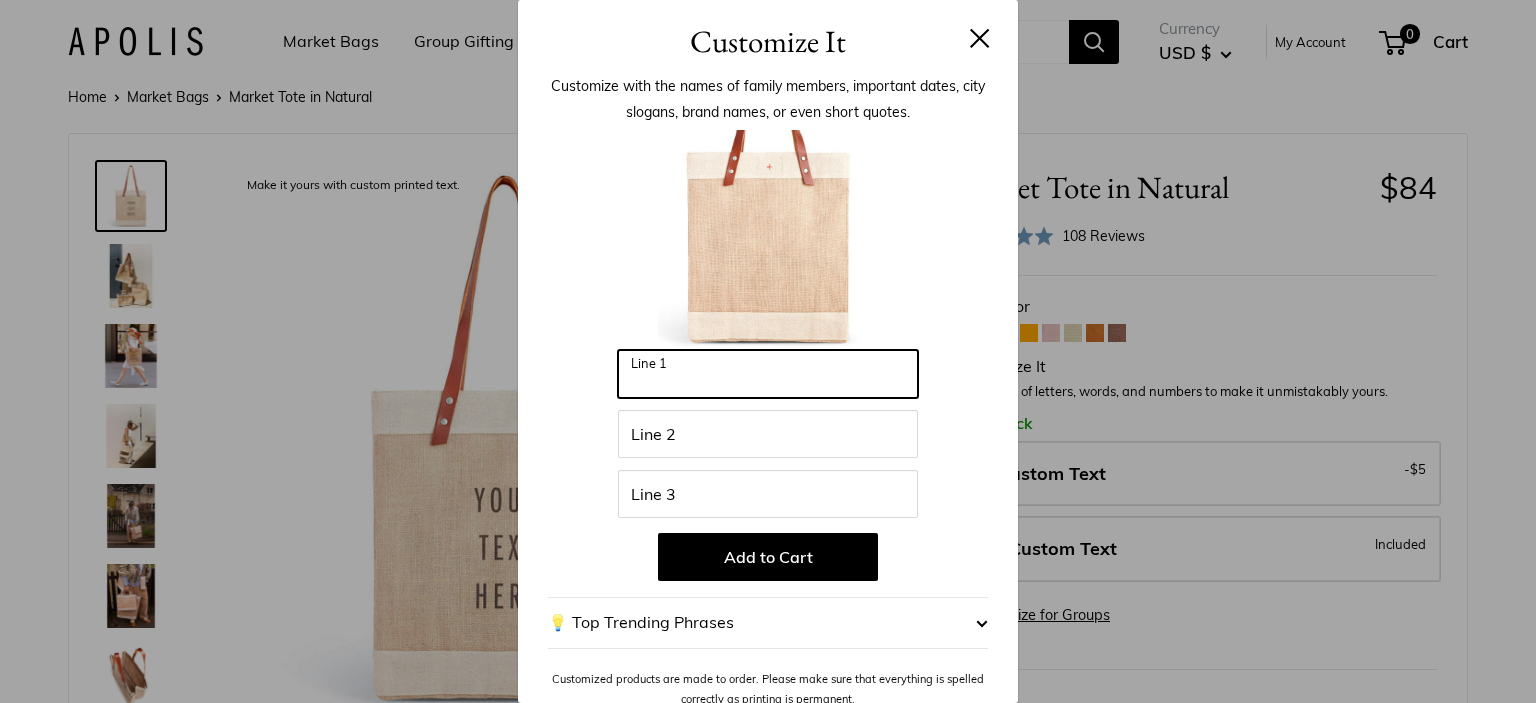 scroll, scrollTop: 14, scrollLeft: 0, axis: vertical 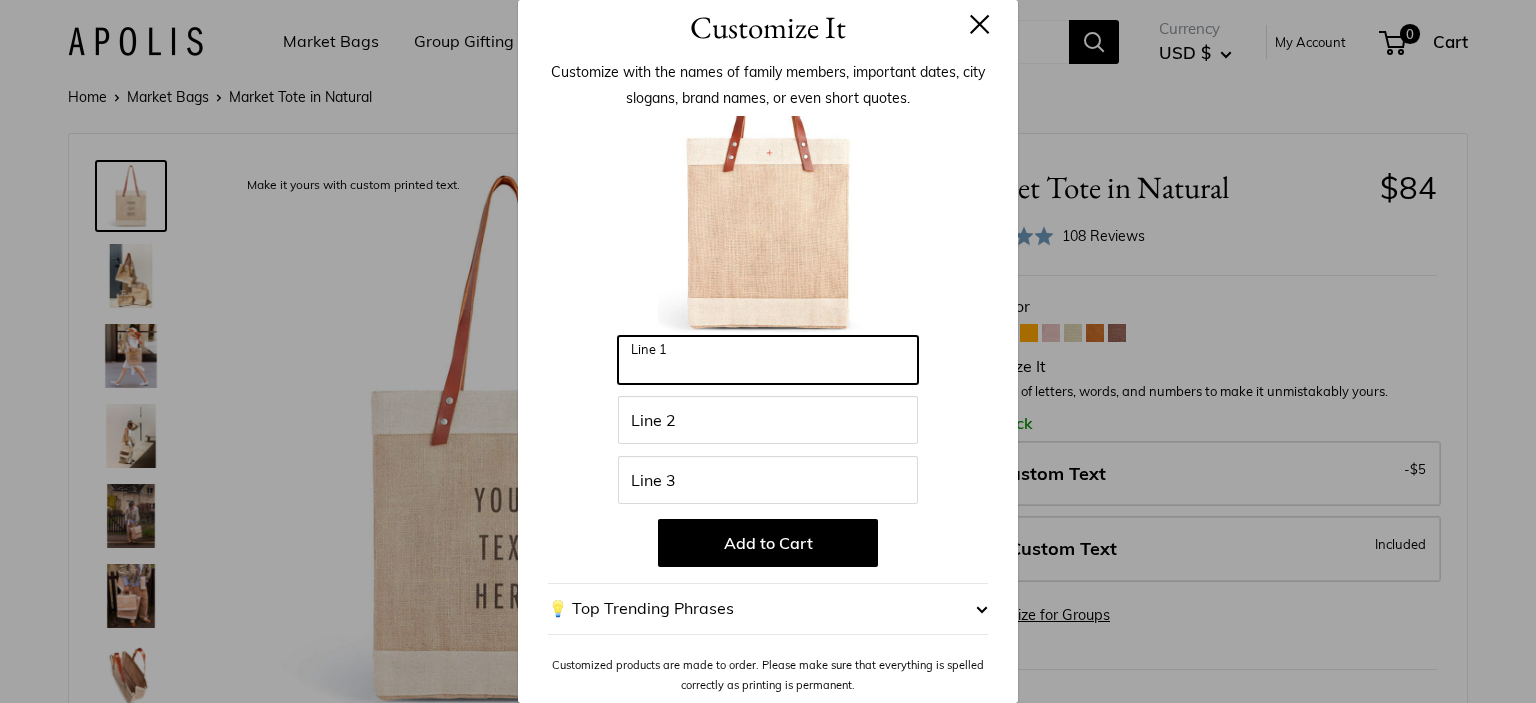 click on "Line 1" at bounding box center (768, 360) 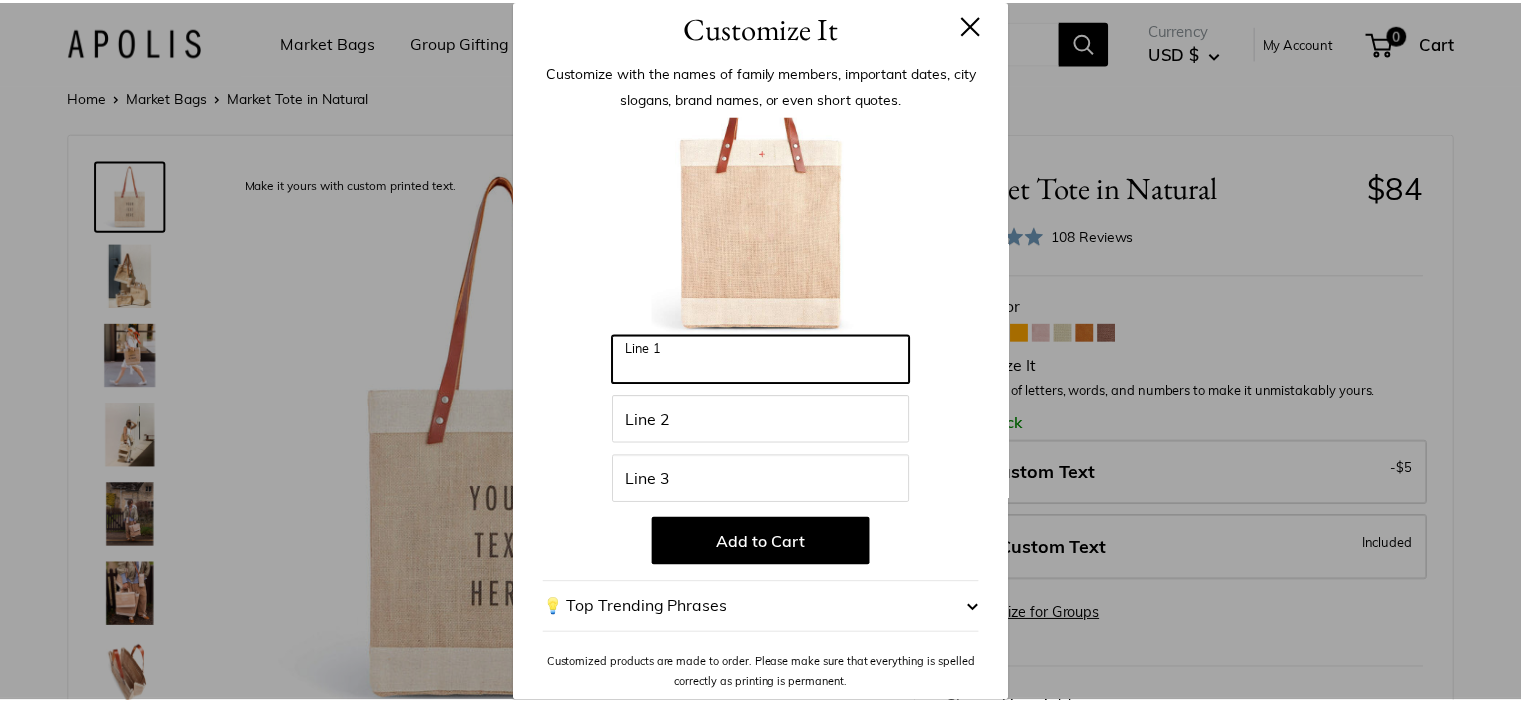 scroll, scrollTop: 0, scrollLeft: 0, axis: both 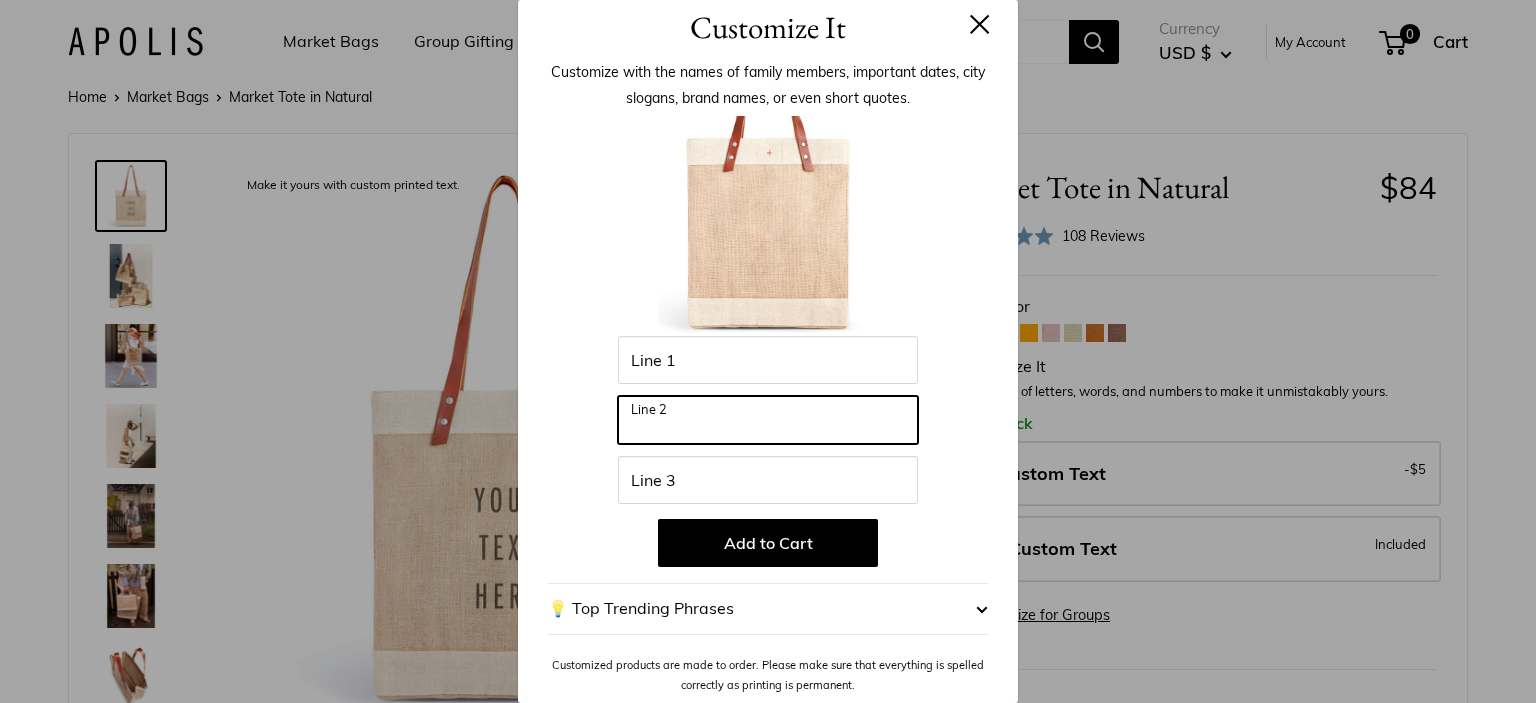 drag, startPoint x: 628, startPoint y: 412, endPoint x: 656, endPoint y: 448, distance: 45.607018 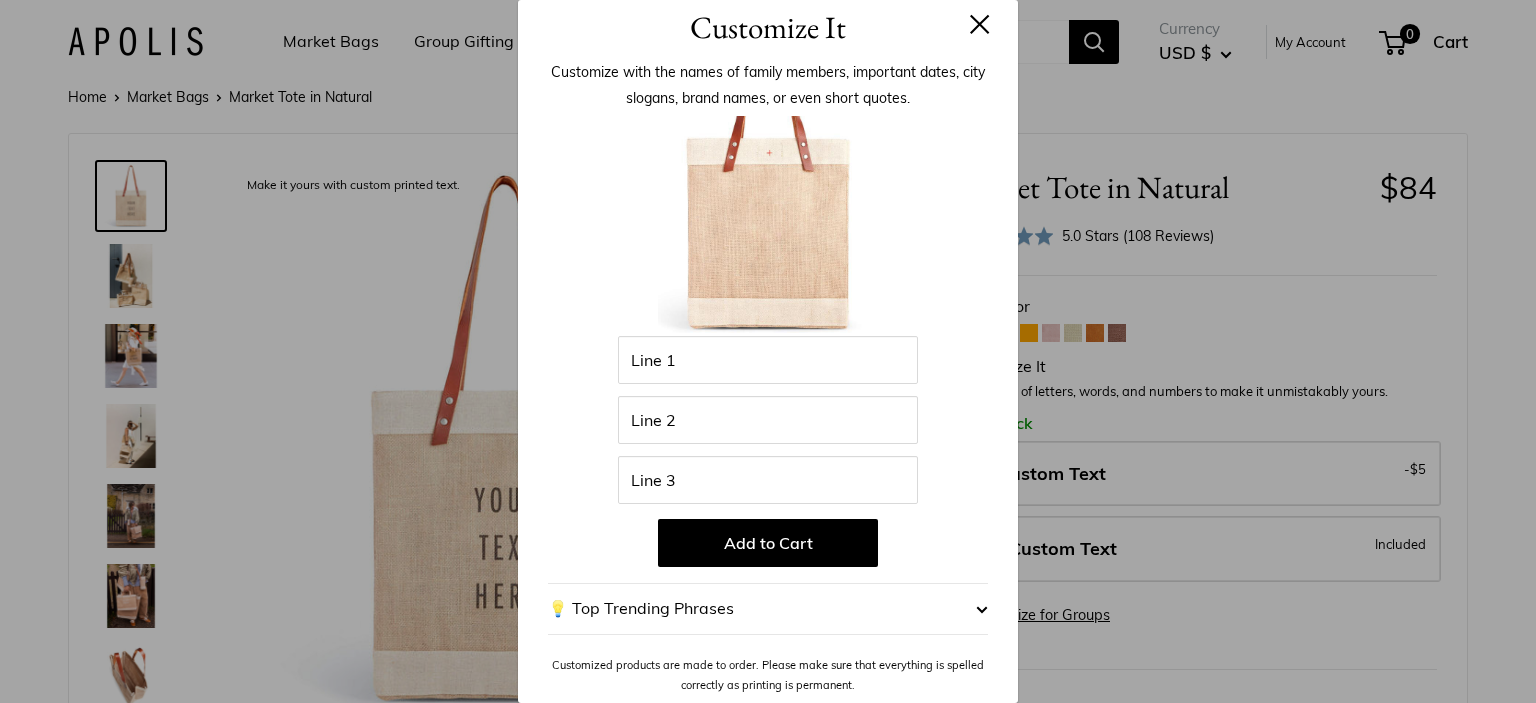 click on "Enter 39 letters
Line 1
Line 2
Line 3
Add to Cart
💡 Top Trending Phrases
Looking for inspiration? Select one of these: My Serotonin Levels Are Low Tulum Air To Tahoe Sky I'm Not Meant To Live Uncomfortably Raise Kind Humans It's All In The Bag "ABC" (Monogram your initials) Neighborhood State Country The Smiths, est. 2008 (Your Geo Coordinates), USA" at bounding box center [768, 406] 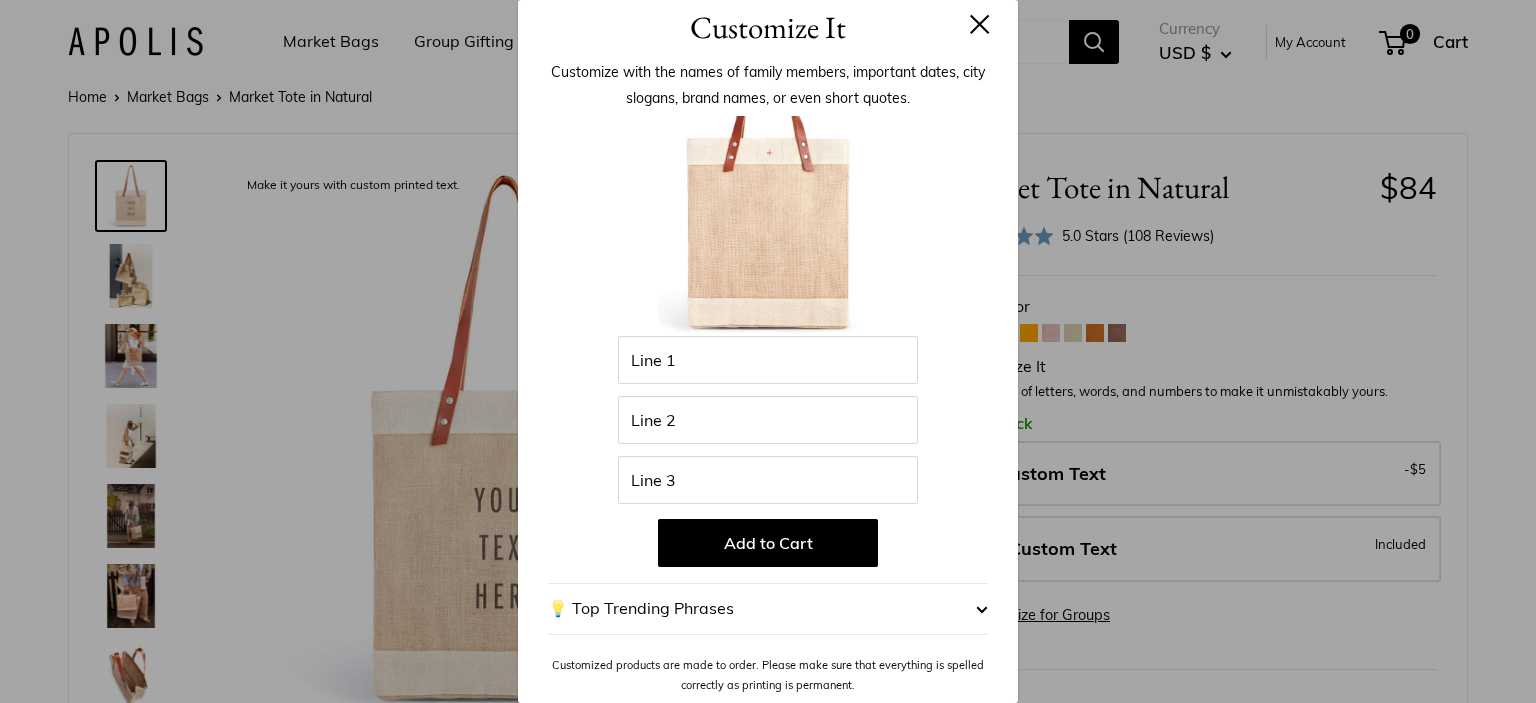 click at bounding box center [980, 24] 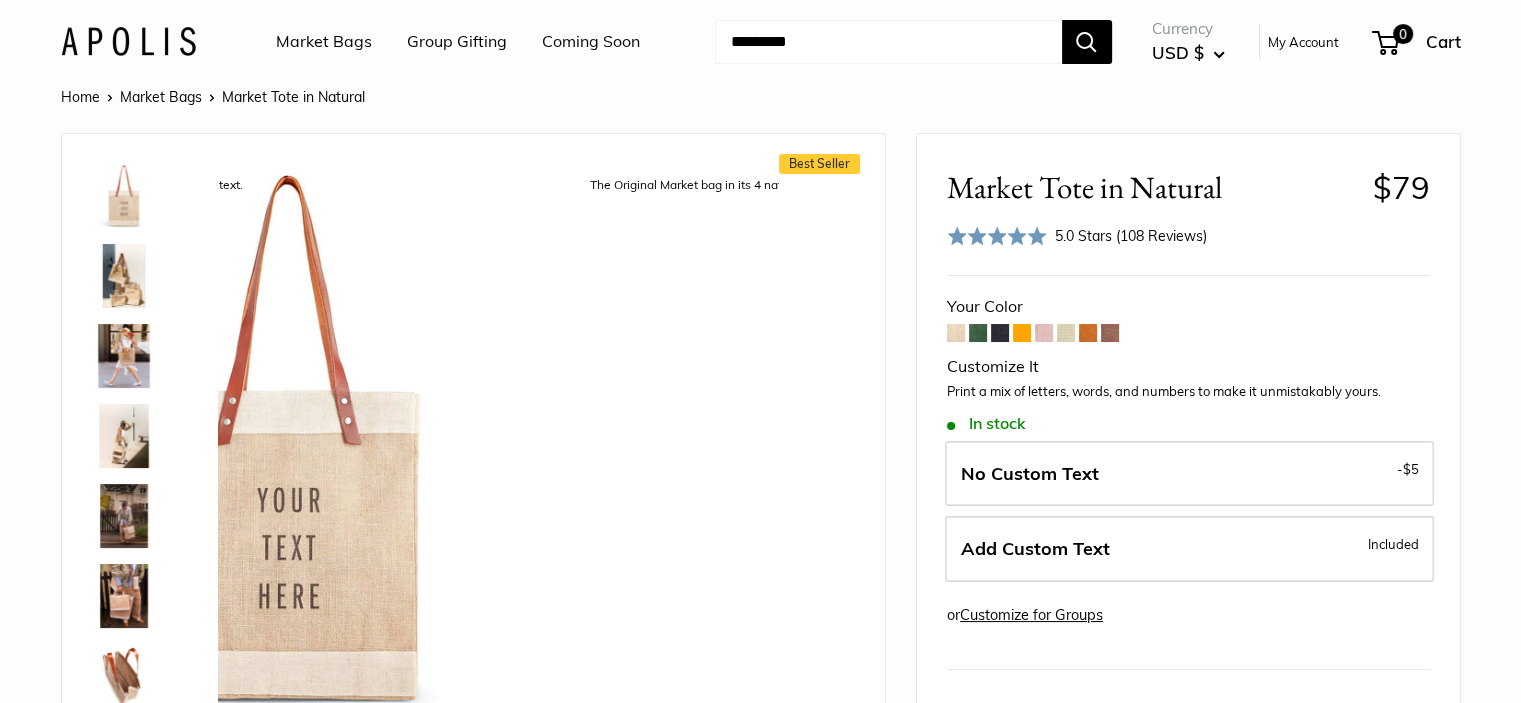 click on "Market Bags" at bounding box center [324, 42] 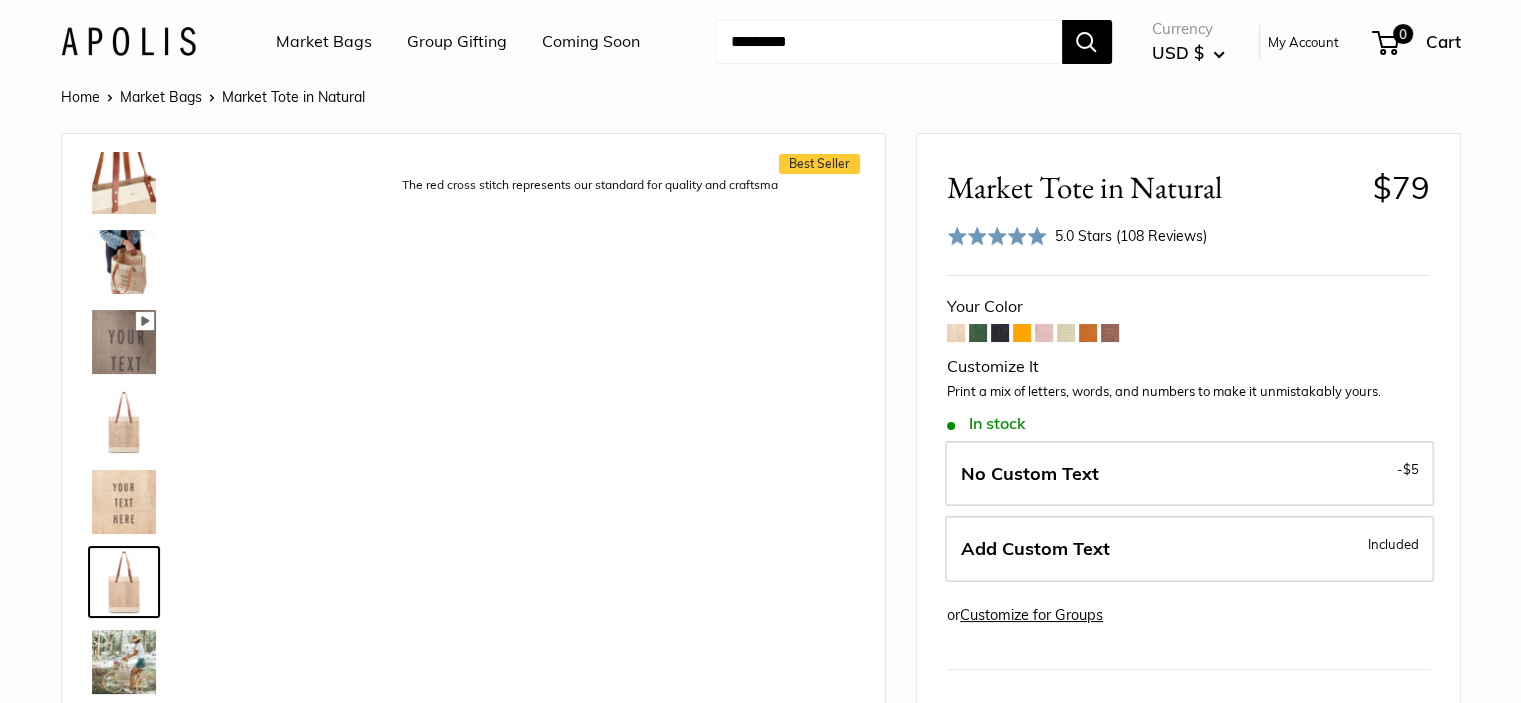 scroll, scrollTop: 848, scrollLeft: 0, axis: vertical 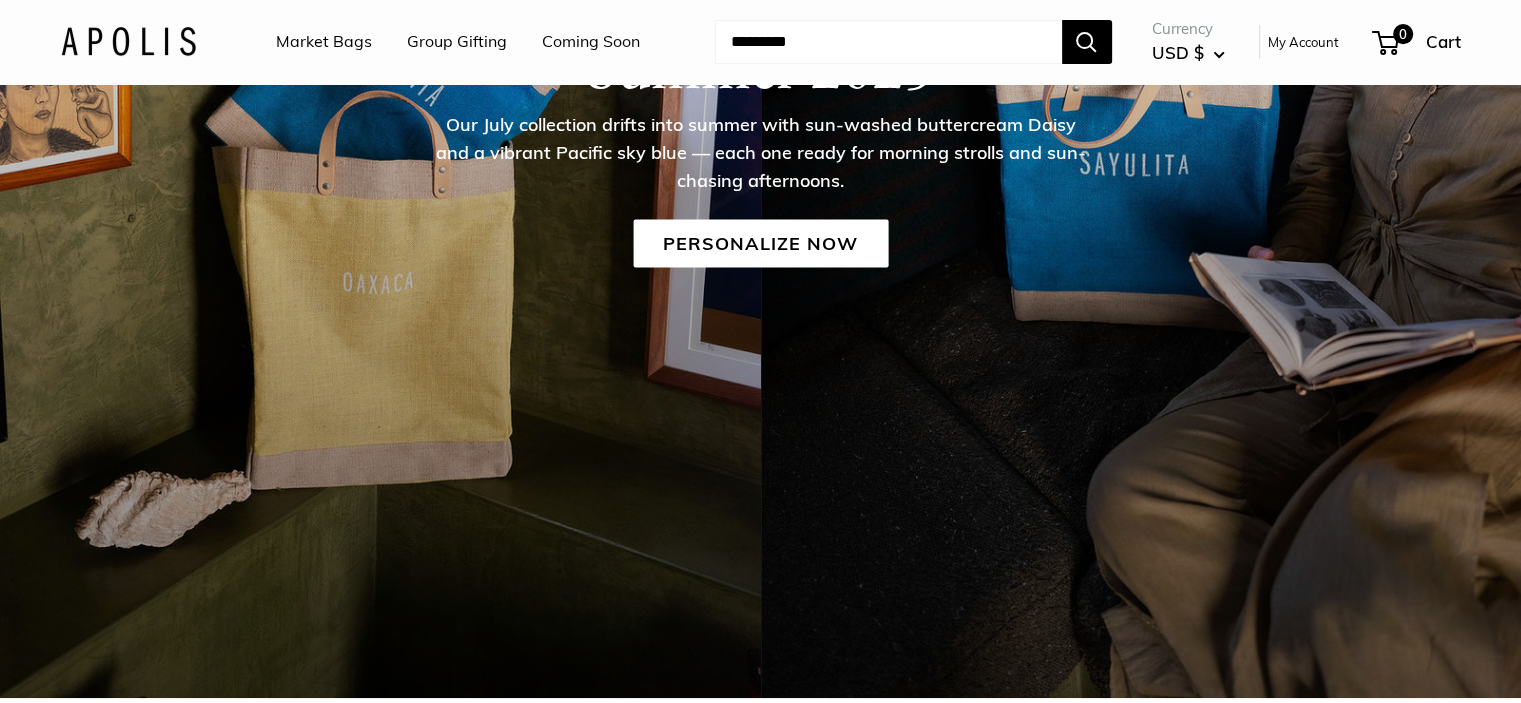 click on "Personalize Now" at bounding box center (760, 244) 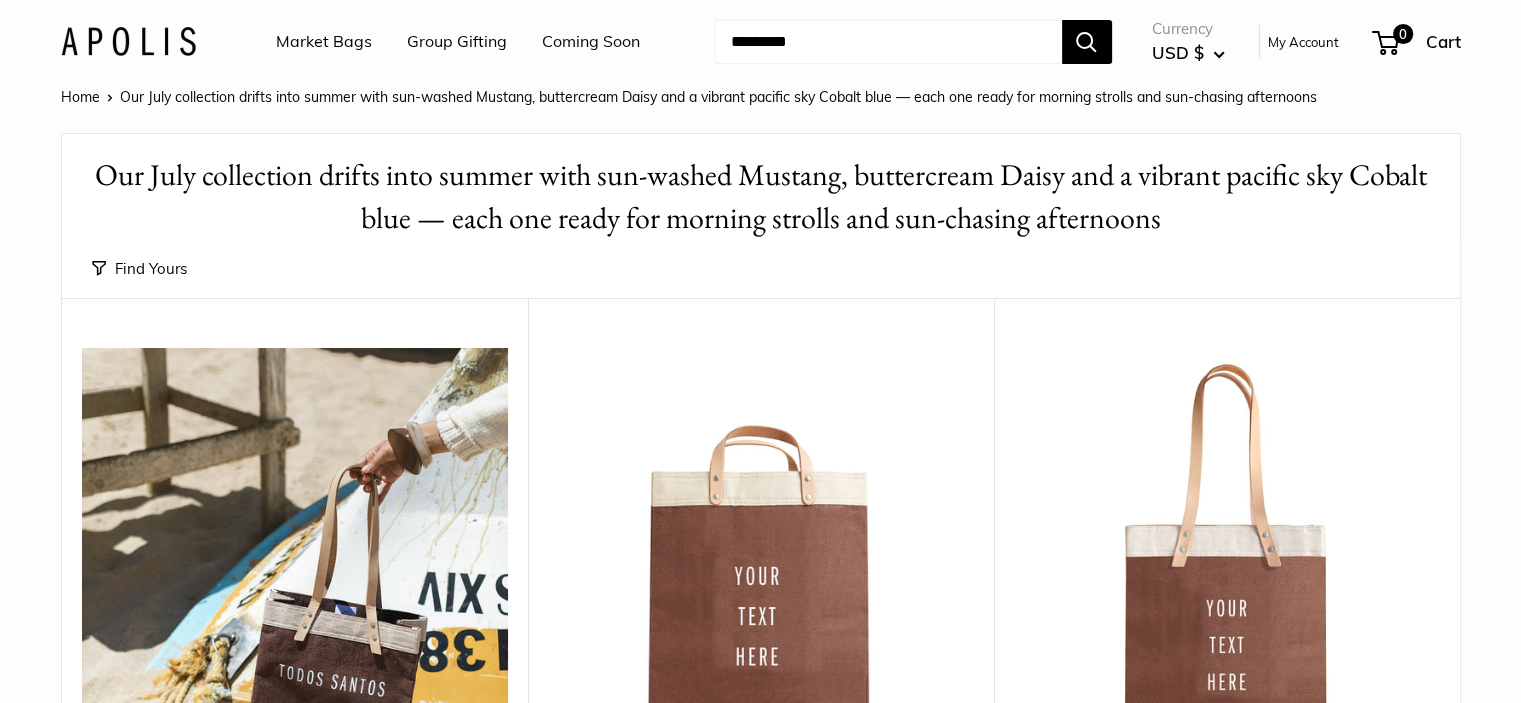 scroll, scrollTop: 900, scrollLeft: 0, axis: vertical 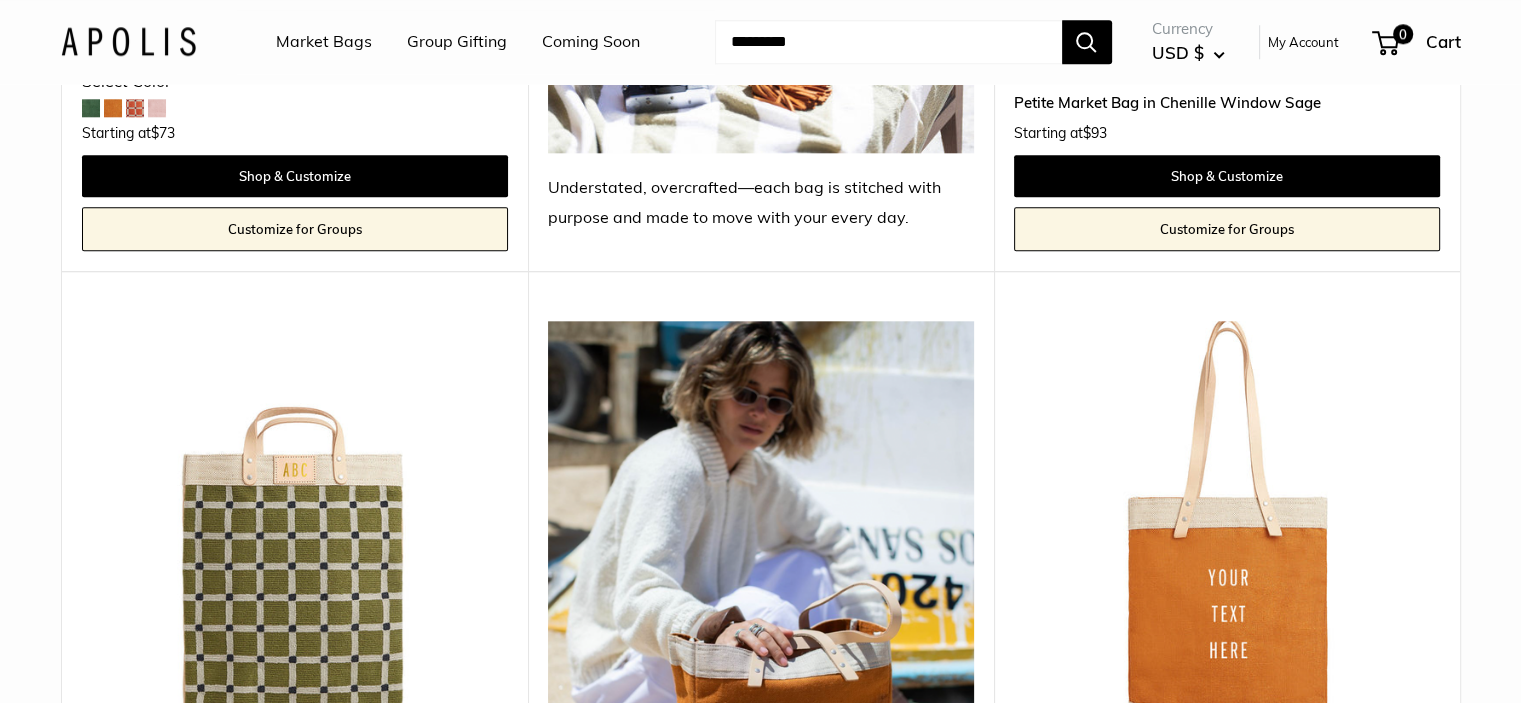 click on "Home
Our July collection drifts into summer with sun-washed Mustang, buttercream Daisy and a vibrant pacific sky Cobalt blue — each one ready for morning strolls and sun-chasing afternoons
Find yours
Size
Holds a Little" at bounding box center (761, -3448) 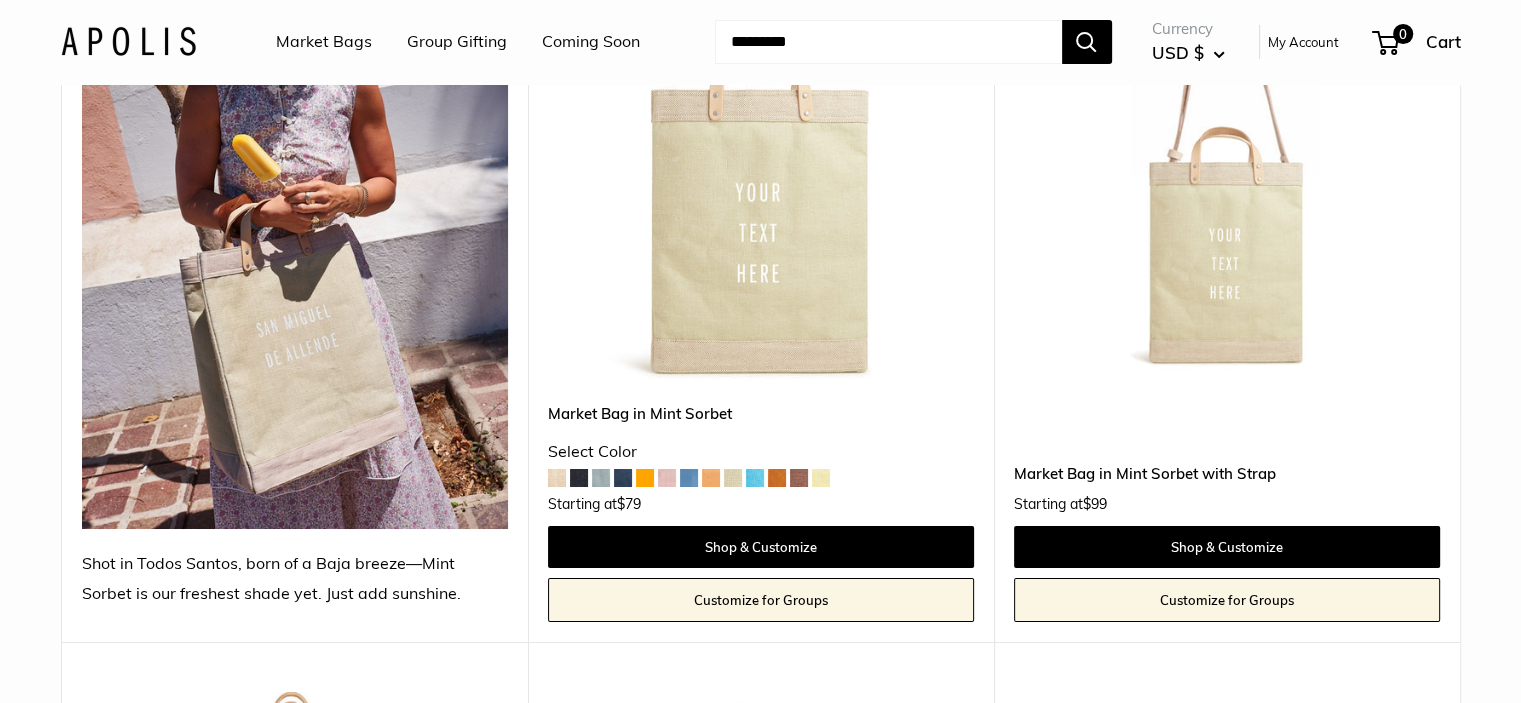 scroll, scrollTop: 7200, scrollLeft: 0, axis: vertical 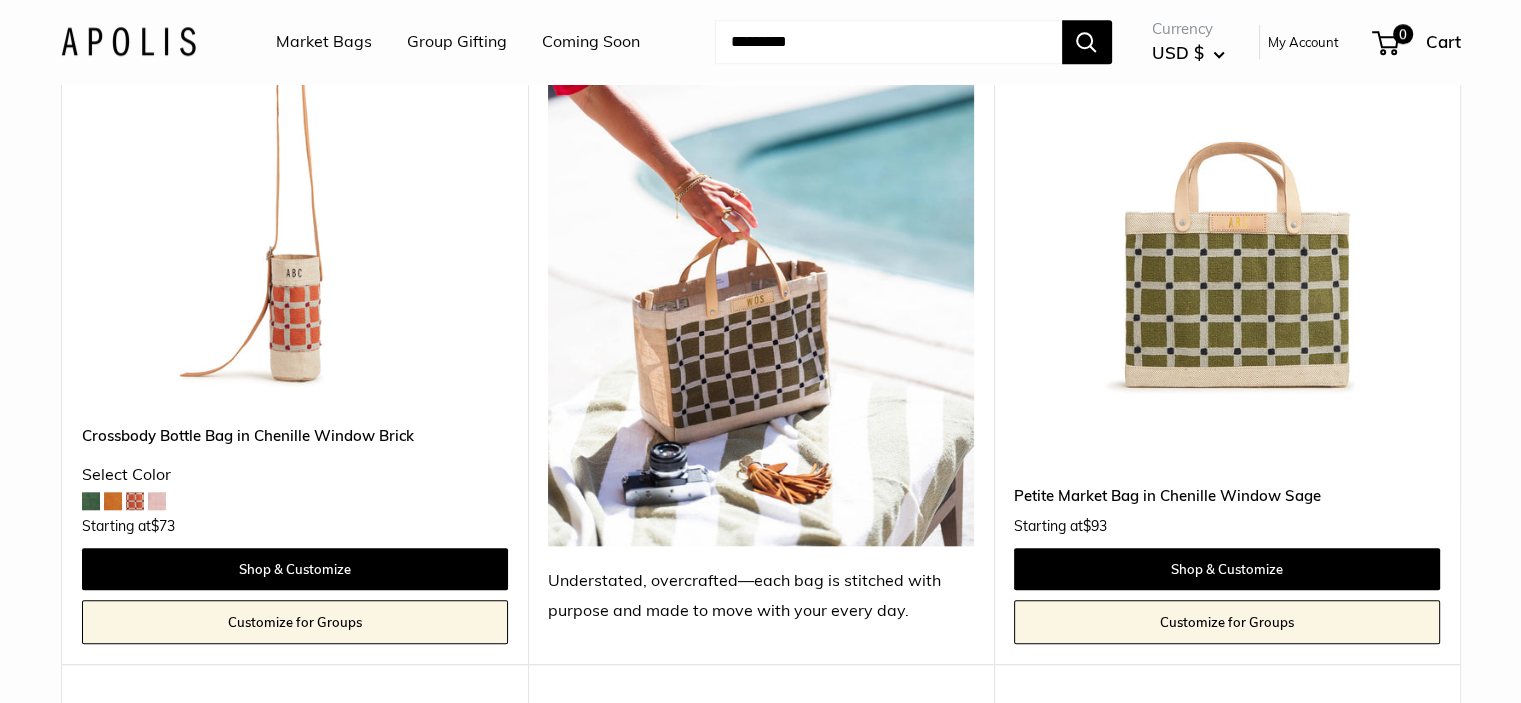 click at bounding box center (1227, 191) 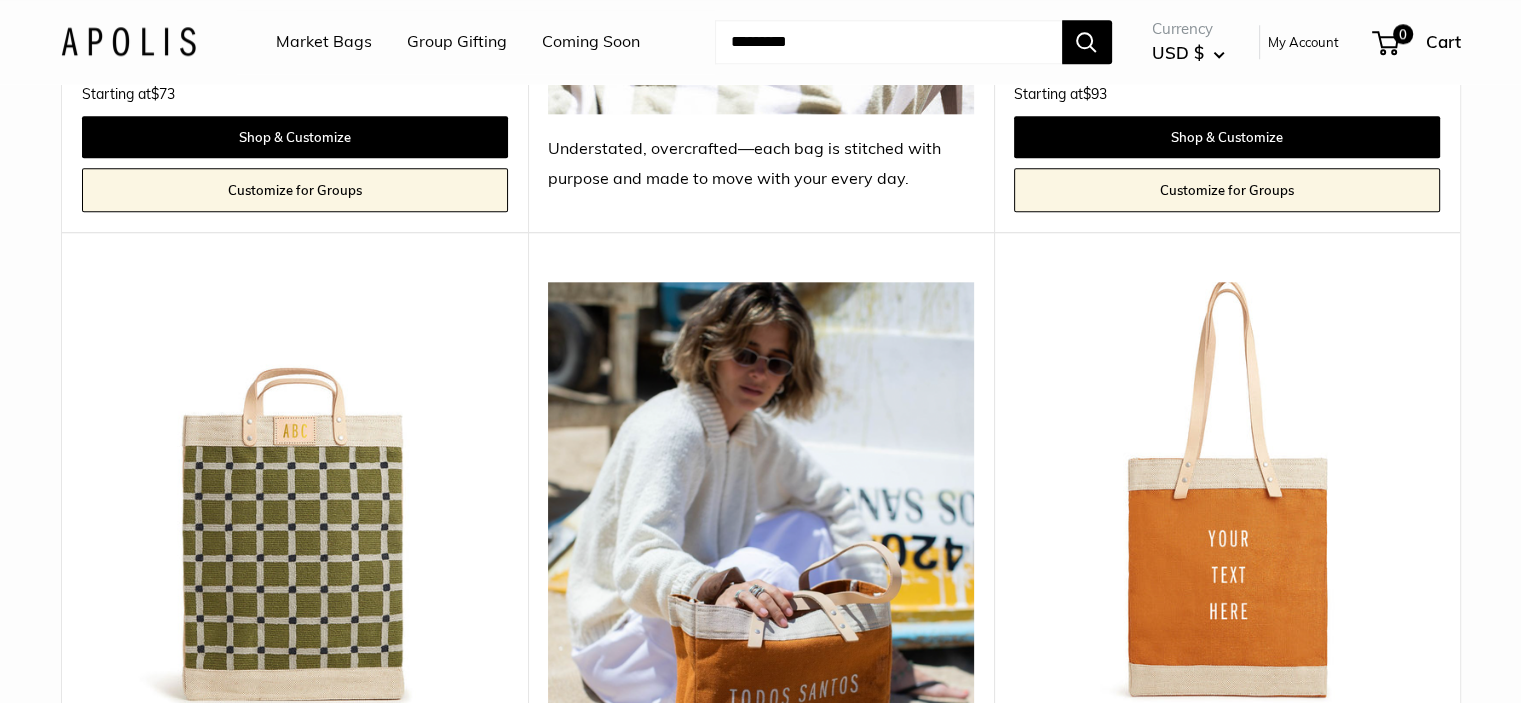 scroll, scrollTop: 10100, scrollLeft: 0, axis: vertical 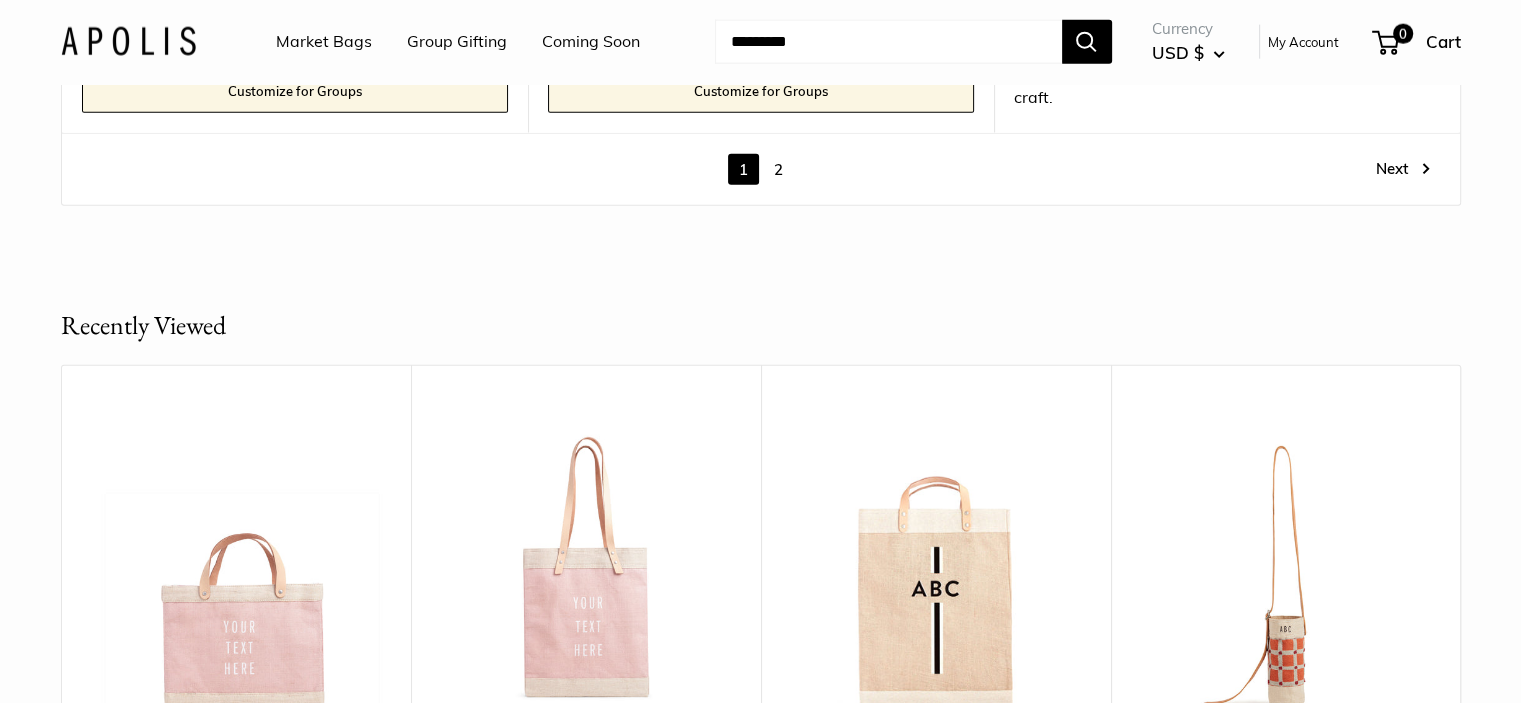 click on "2" at bounding box center (778, 169) 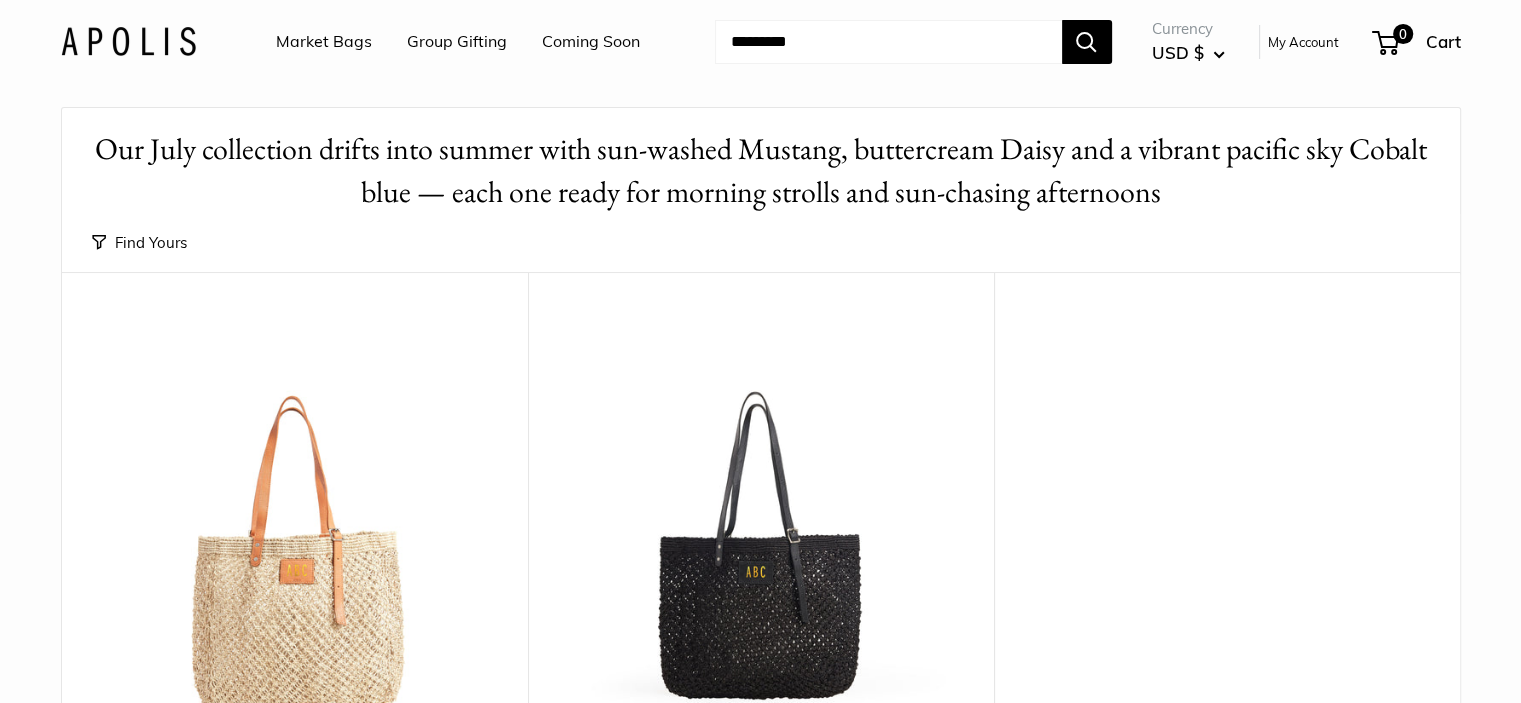 scroll, scrollTop: 24, scrollLeft: 0, axis: vertical 